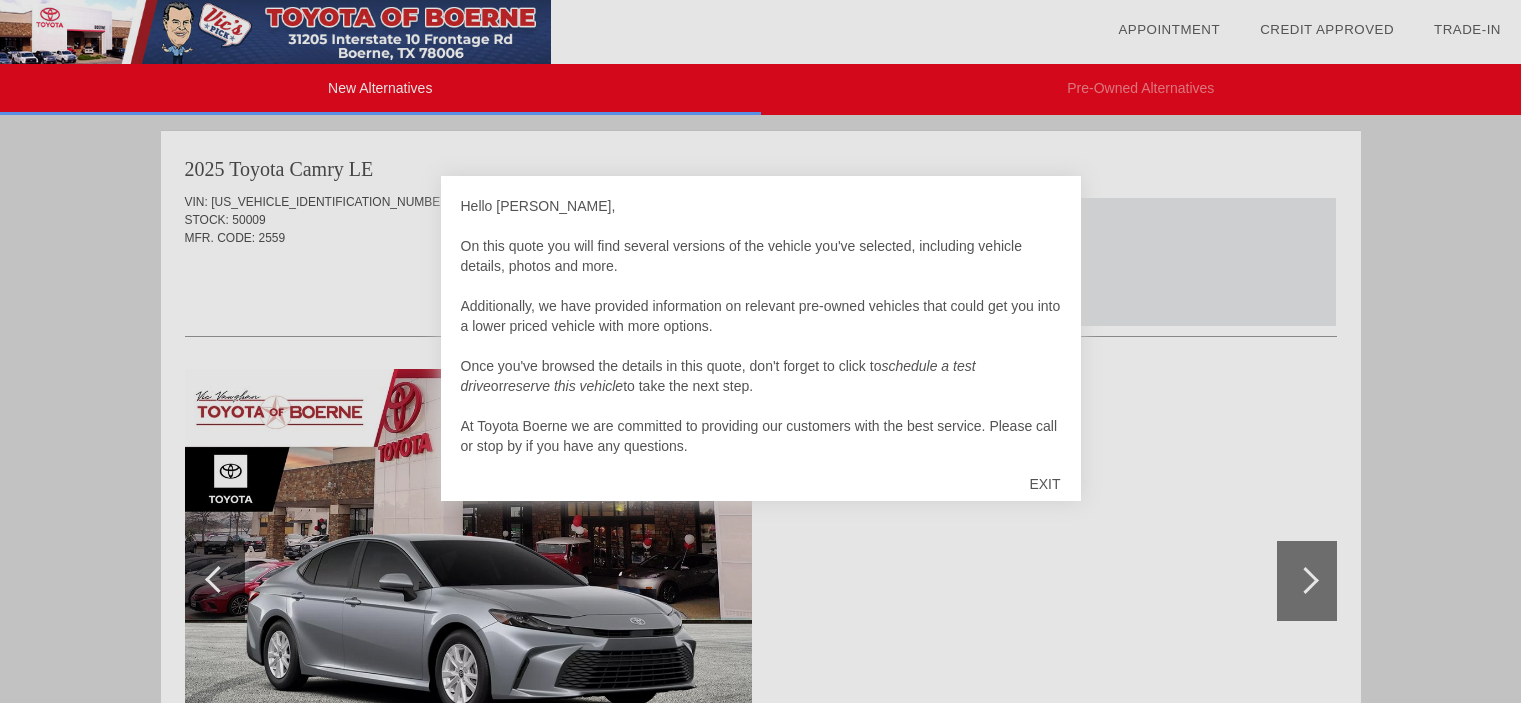 scroll, scrollTop: 0, scrollLeft: 0, axis: both 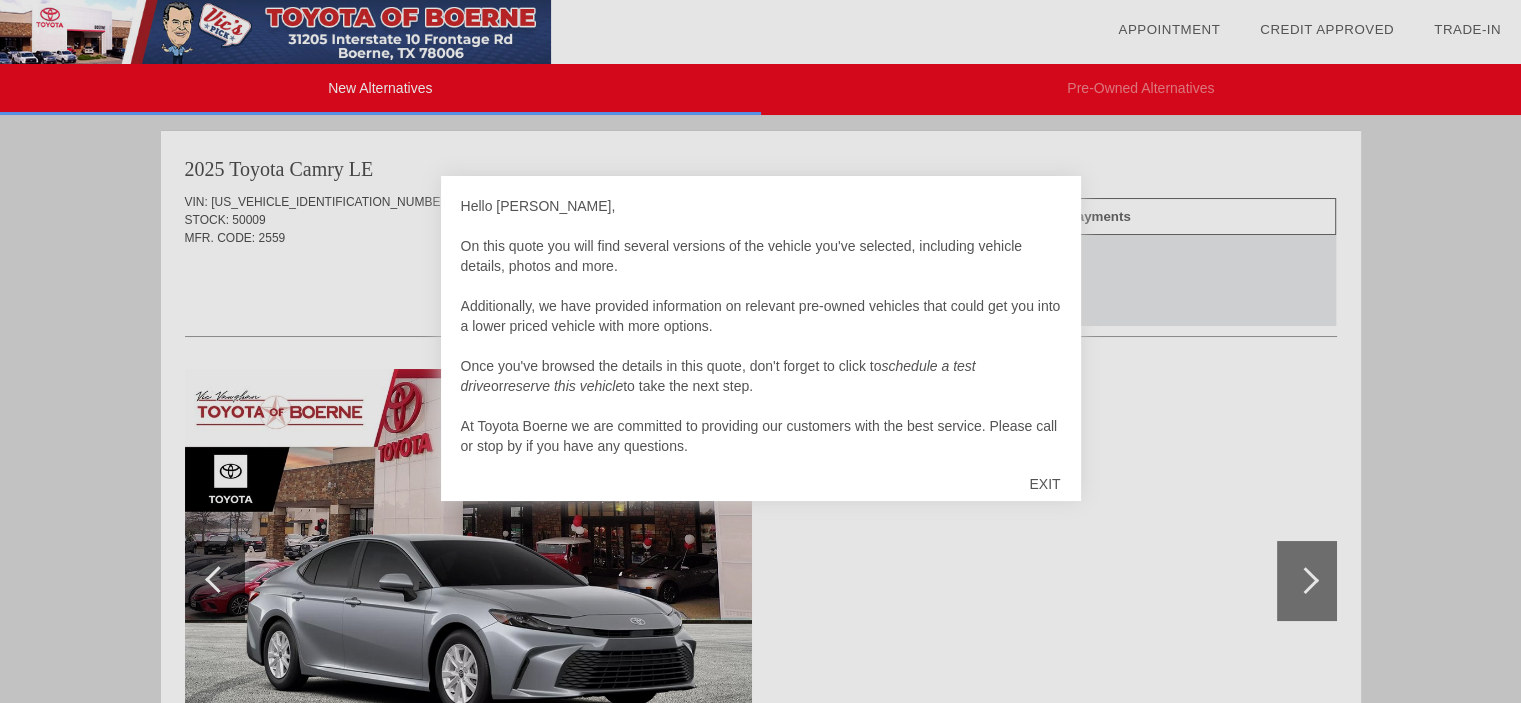 click on "EXIT" at bounding box center [1044, 484] 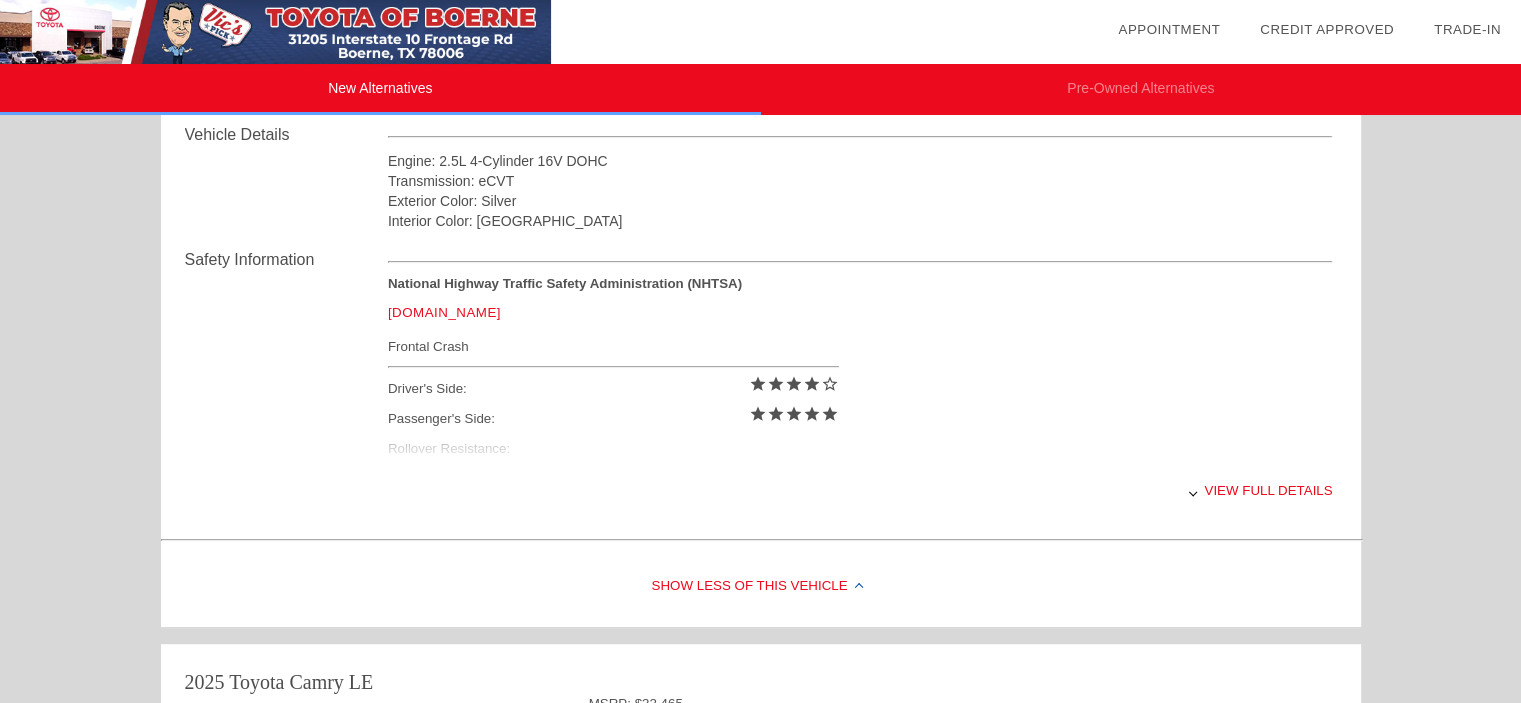 scroll, scrollTop: 713, scrollLeft: 0, axis: vertical 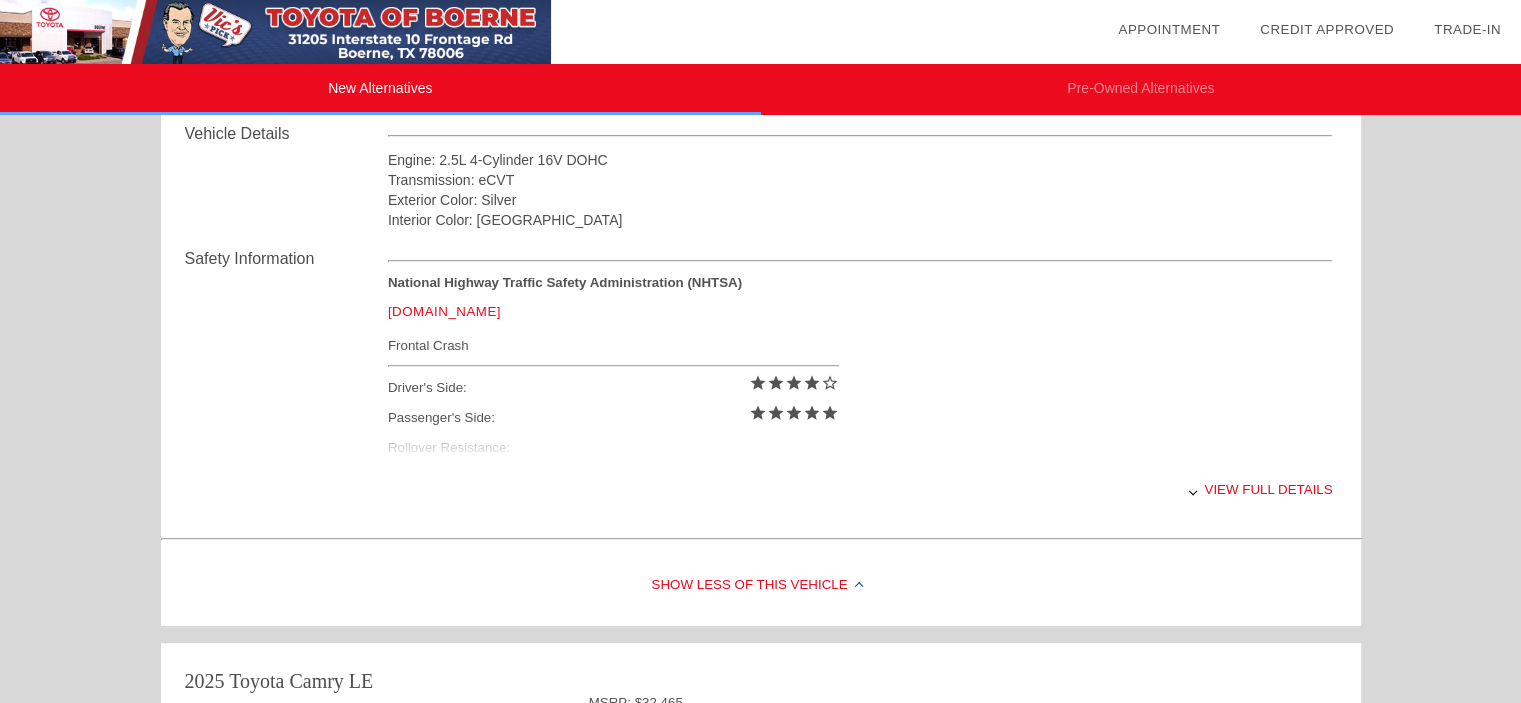 click on "View full details" at bounding box center (860, 489) 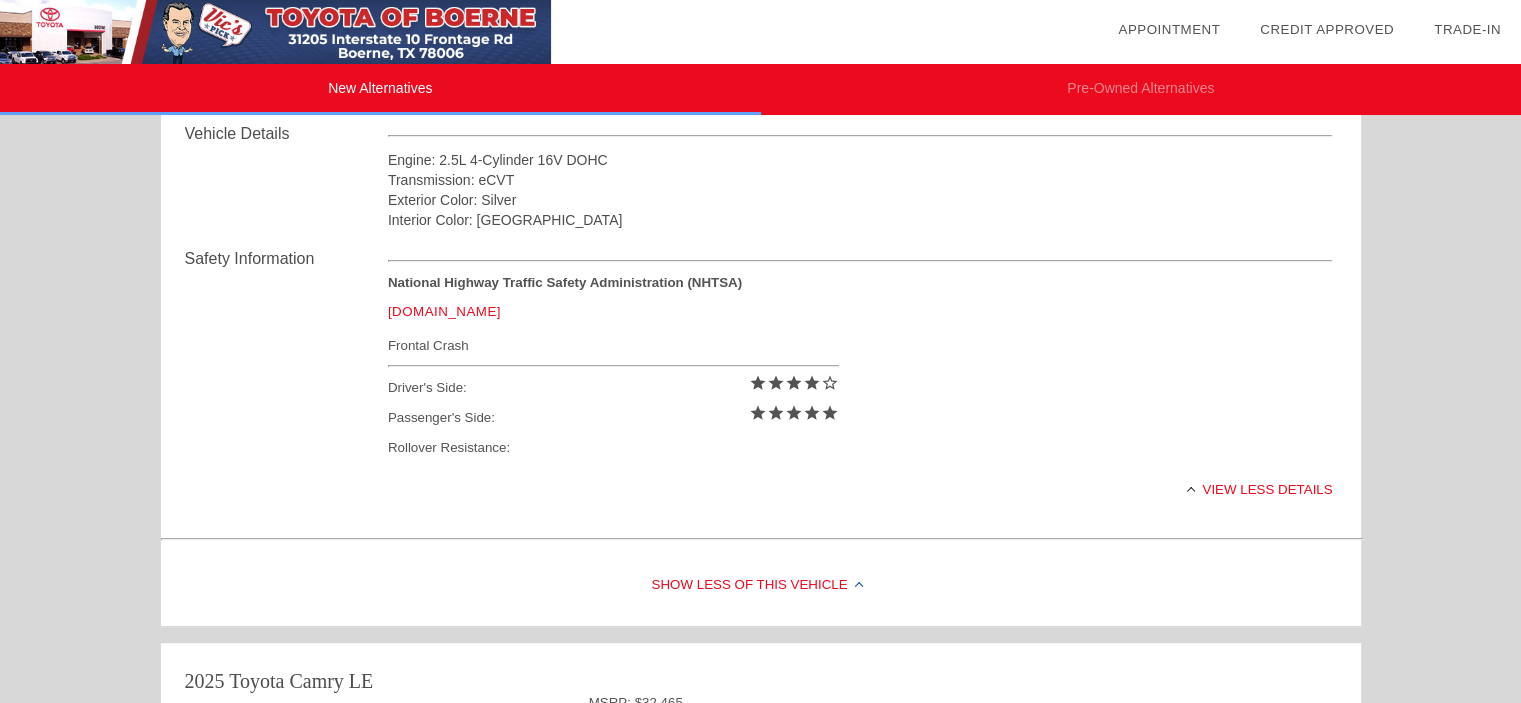 click on "View less details" at bounding box center [860, 489] 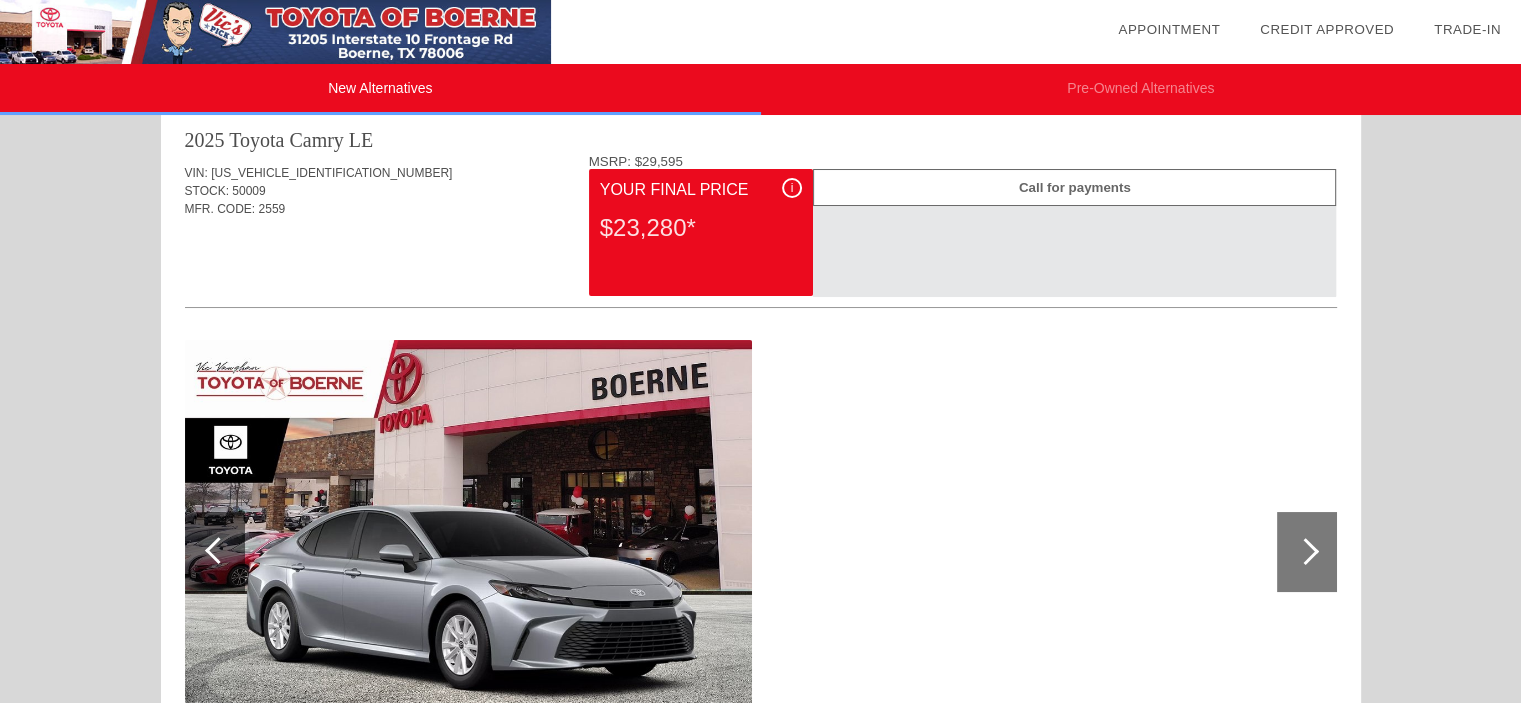 scroll, scrollTop: 0, scrollLeft: 0, axis: both 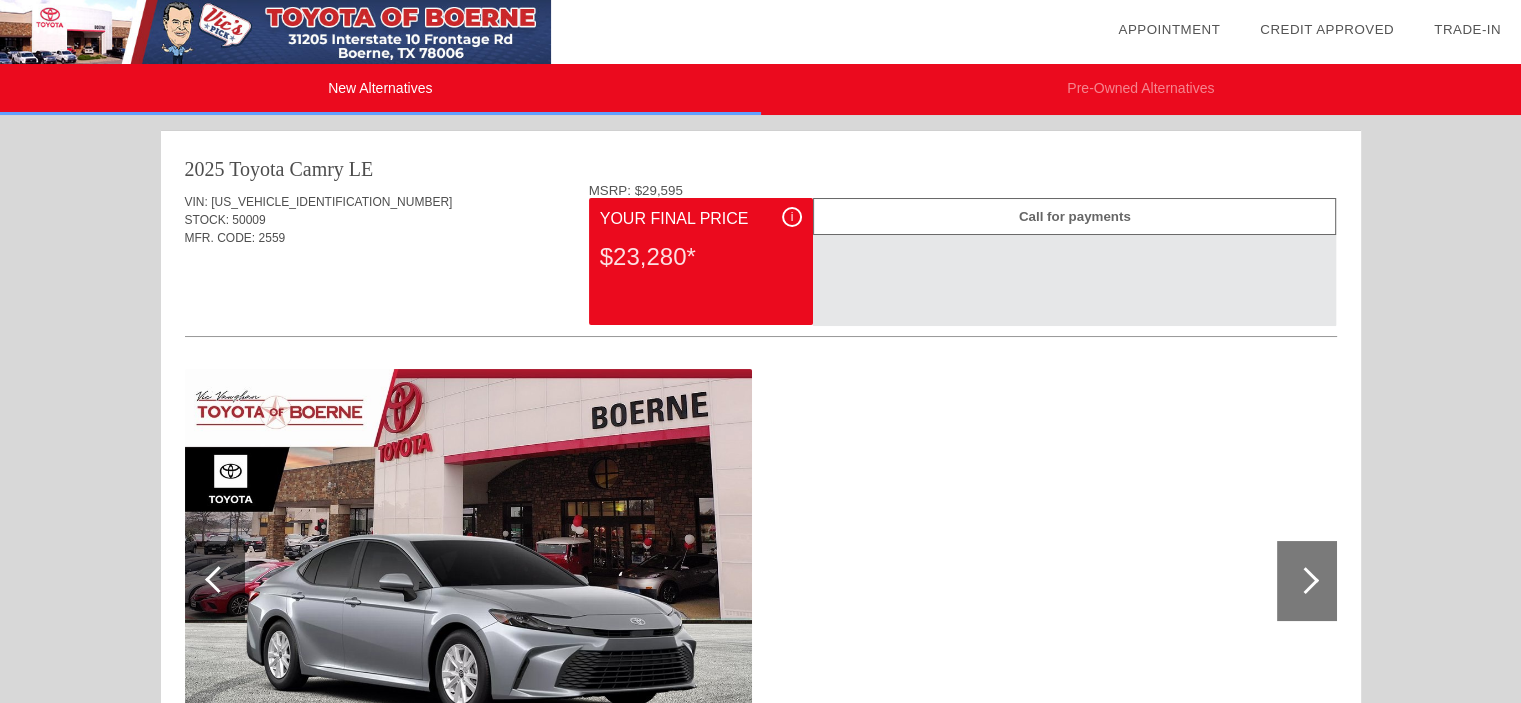 click on "[US_VEHICLE_IDENTIFICATION_NUMBER]" at bounding box center (331, 202) 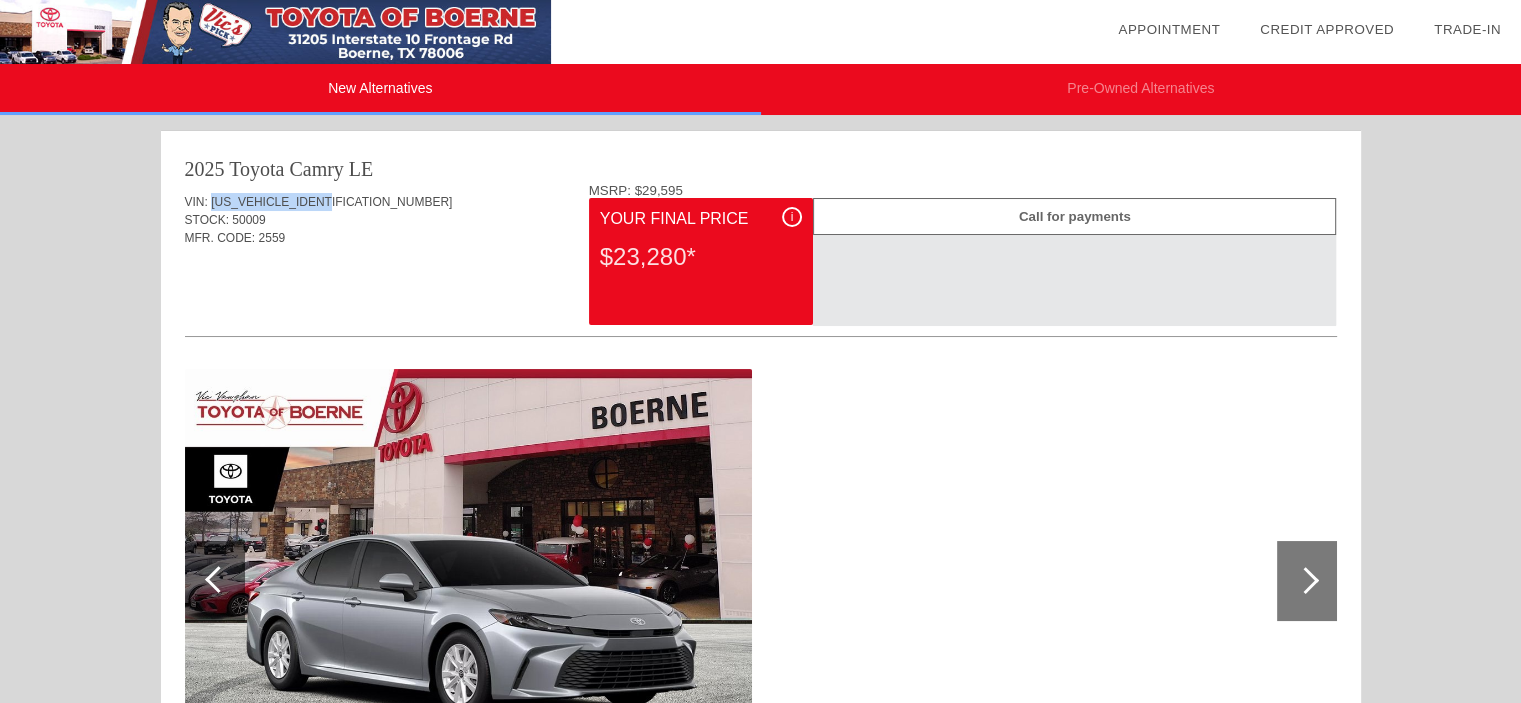 click on "[US_VEHICLE_IDENTIFICATION_NUMBER]" at bounding box center [331, 202] 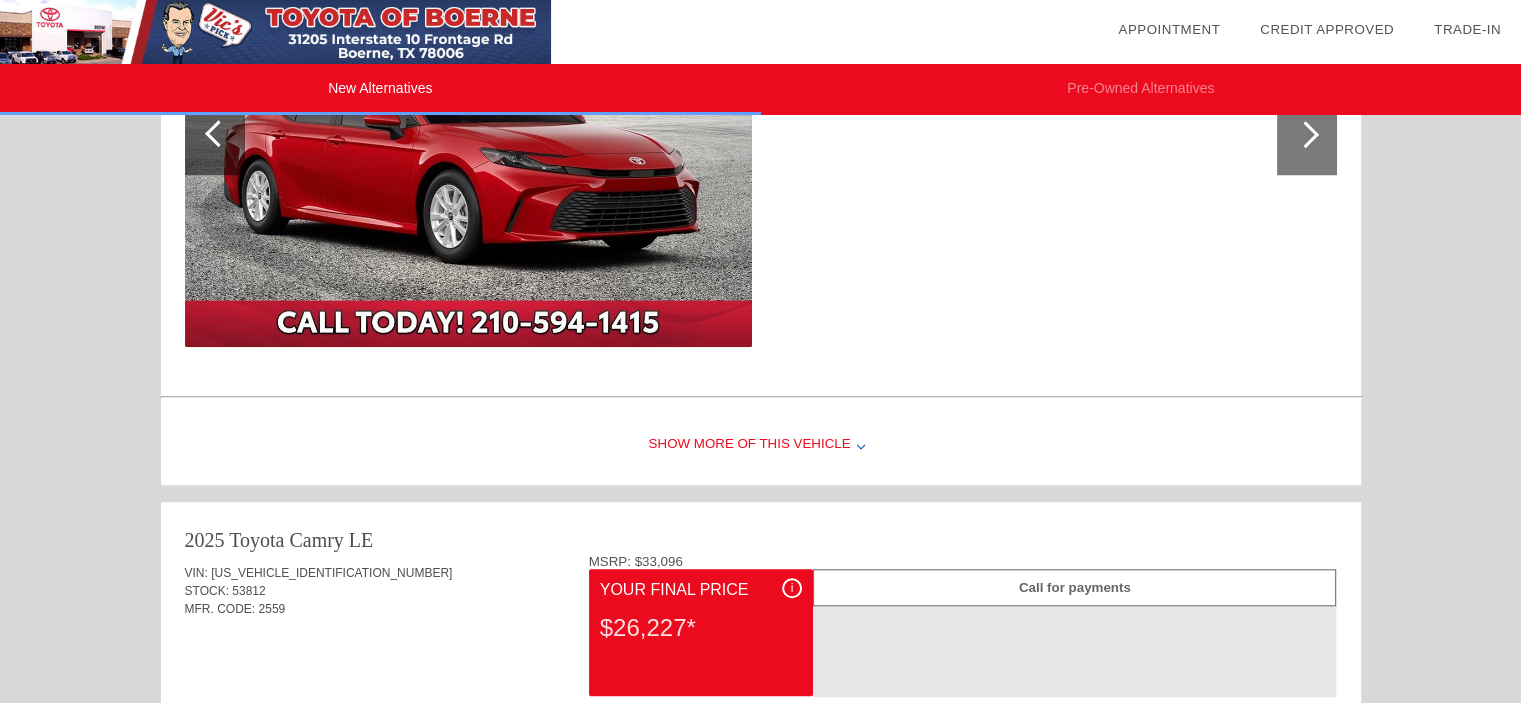 scroll, scrollTop: 1674, scrollLeft: 0, axis: vertical 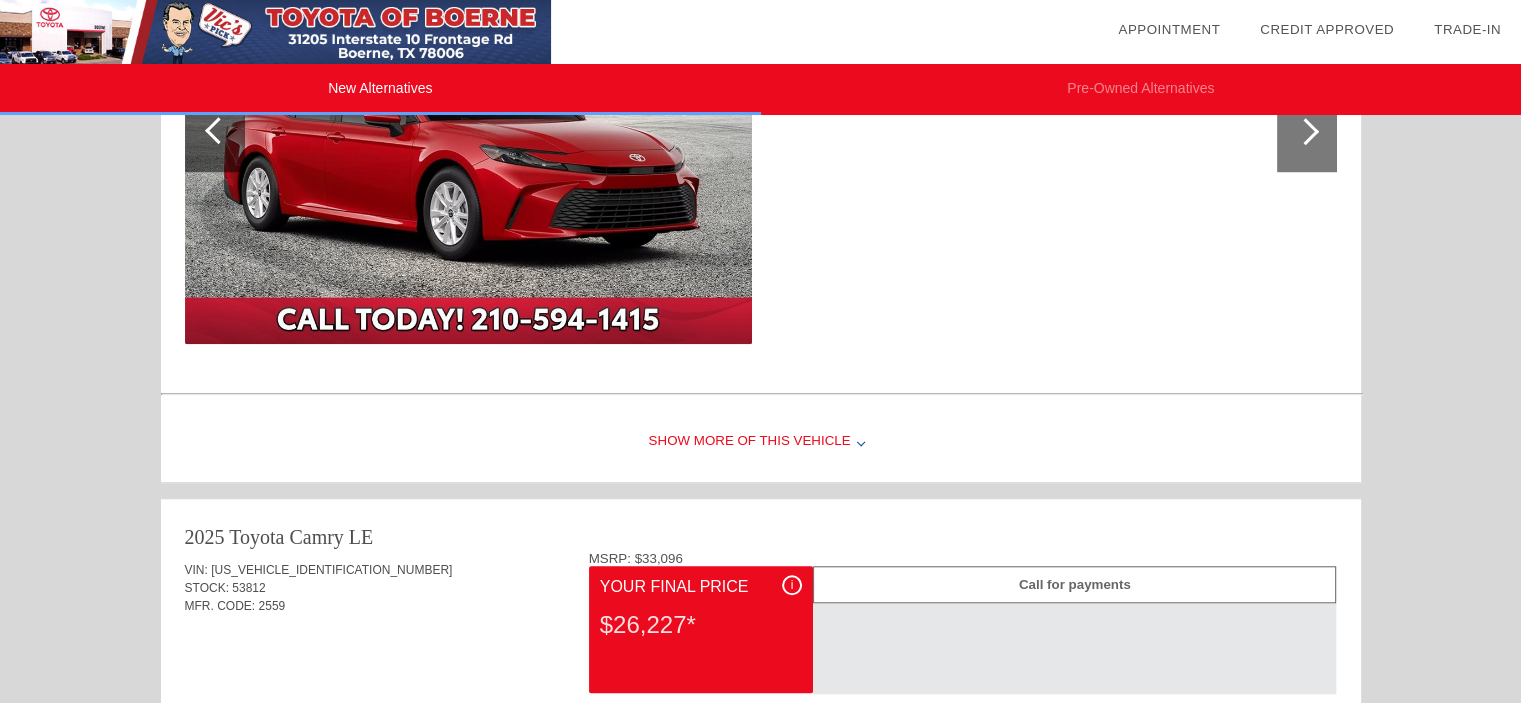 click on "Show More of this Vehicle" at bounding box center [761, 442] 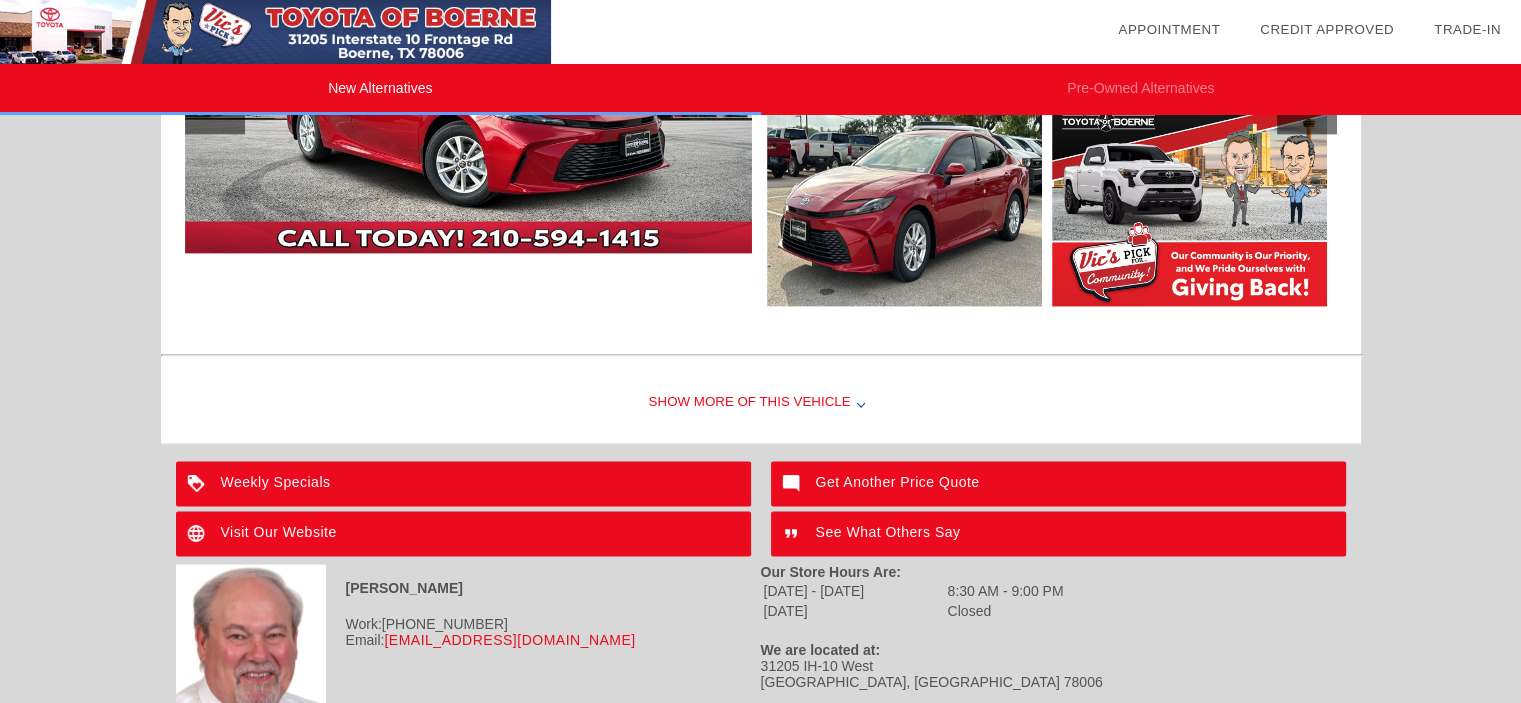 scroll, scrollTop: 2944, scrollLeft: 0, axis: vertical 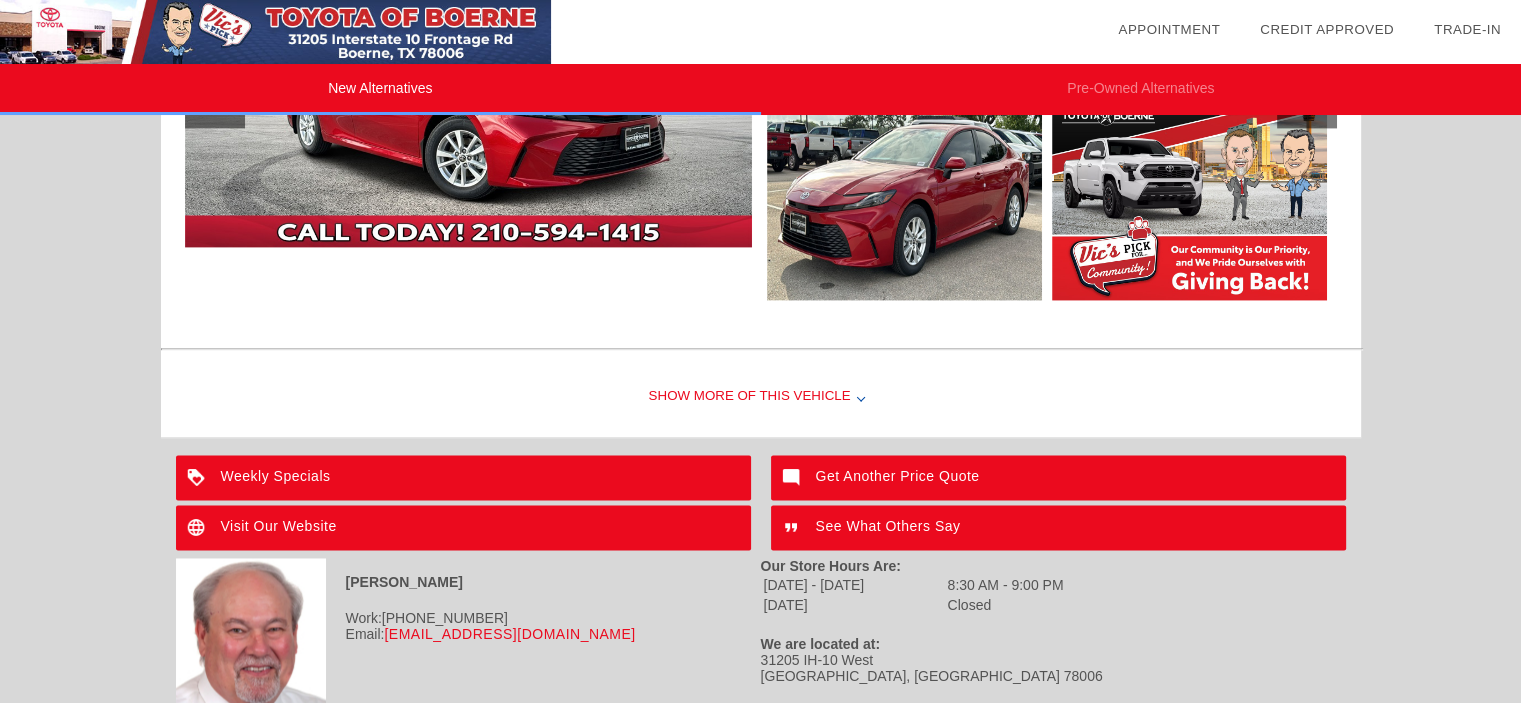 click on "Show More of this Vehicle" at bounding box center [761, 397] 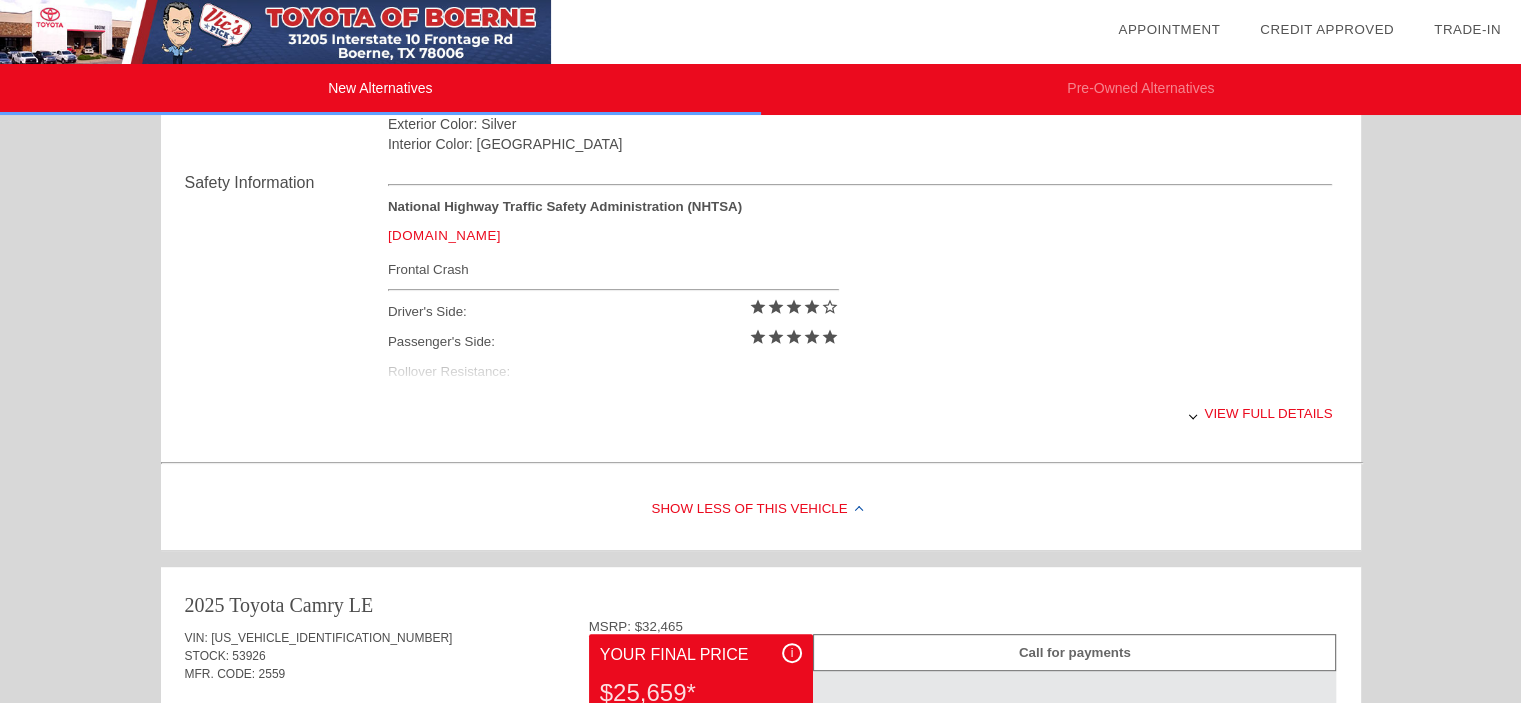 scroll, scrollTop: 790, scrollLeft: 0, axis: vertical 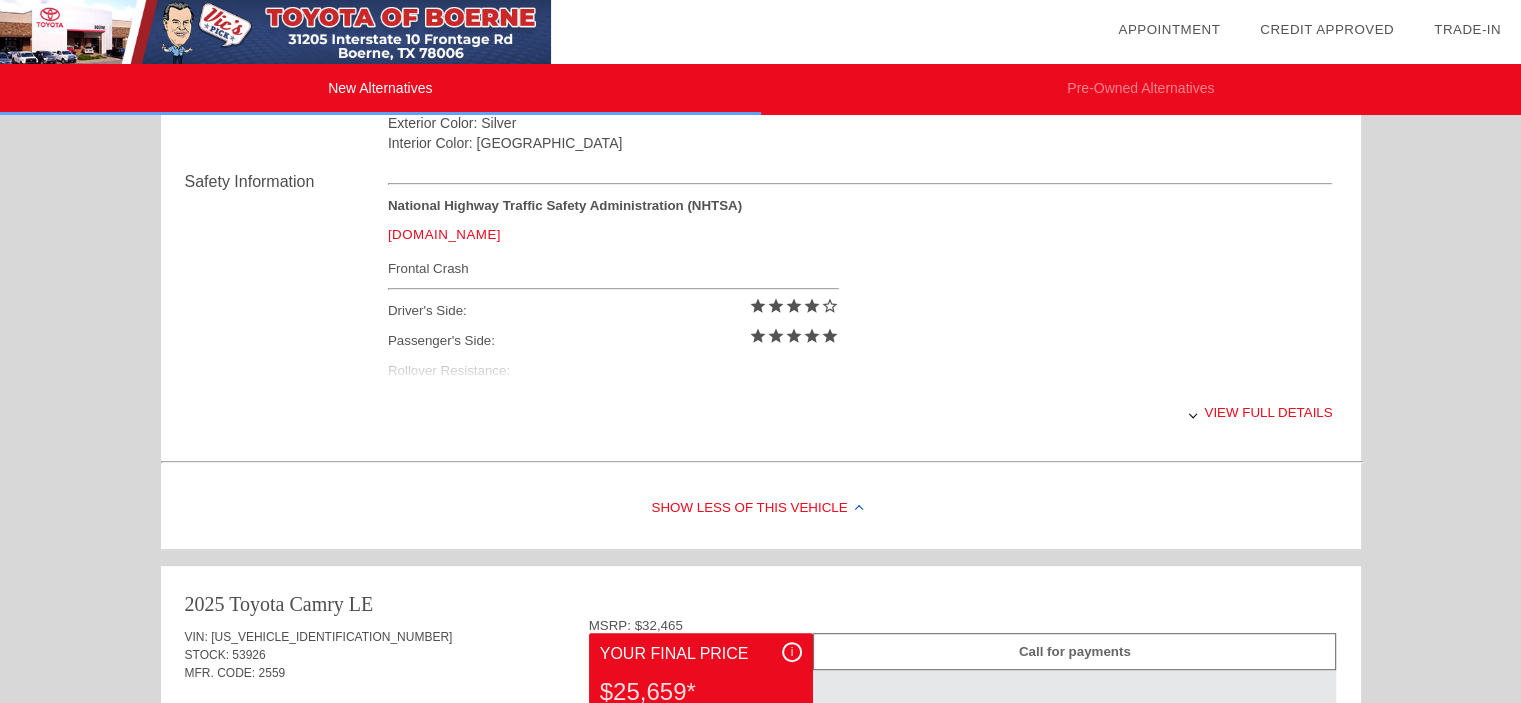 click on "View full details" at bounding box center (860, 412) 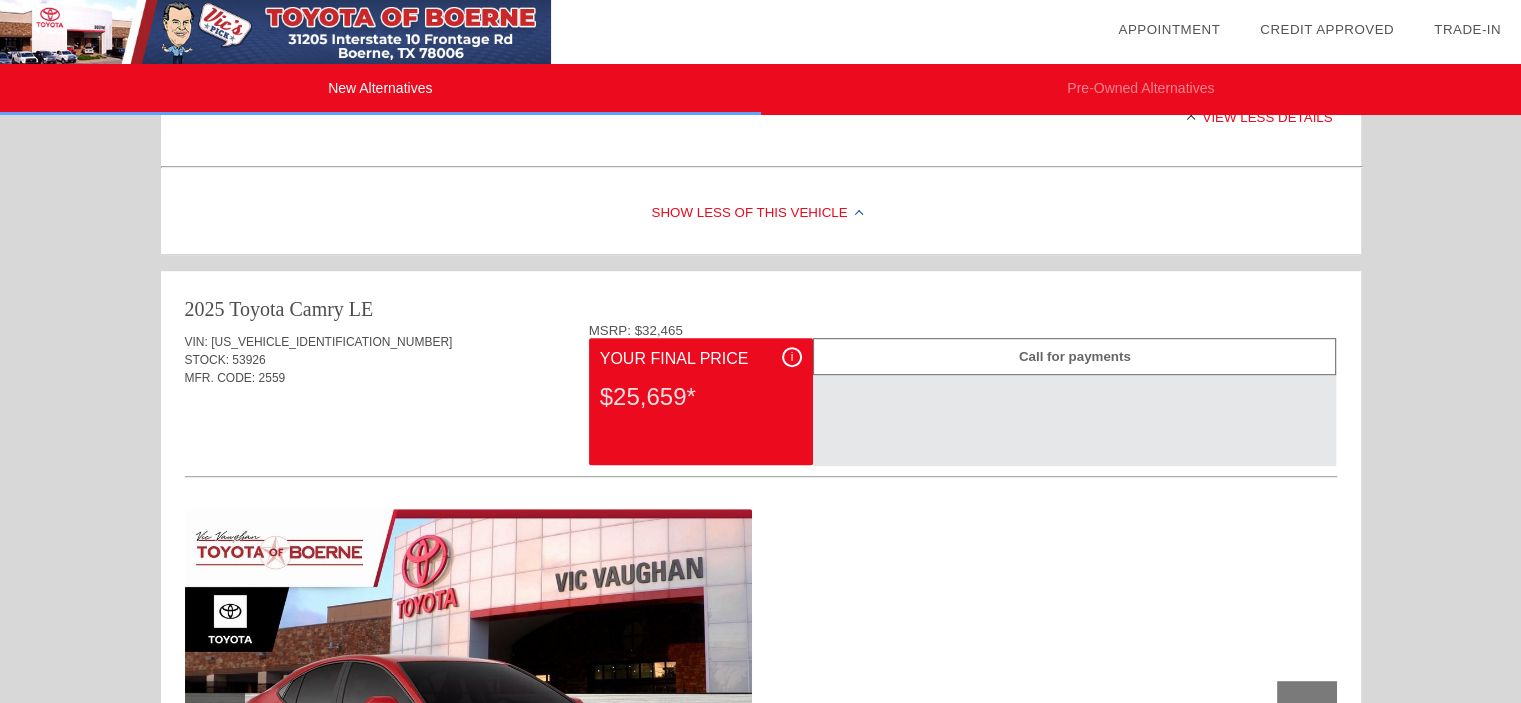 scroll, scrollTop: 1086, scrollLeft: 0, axis: vertical 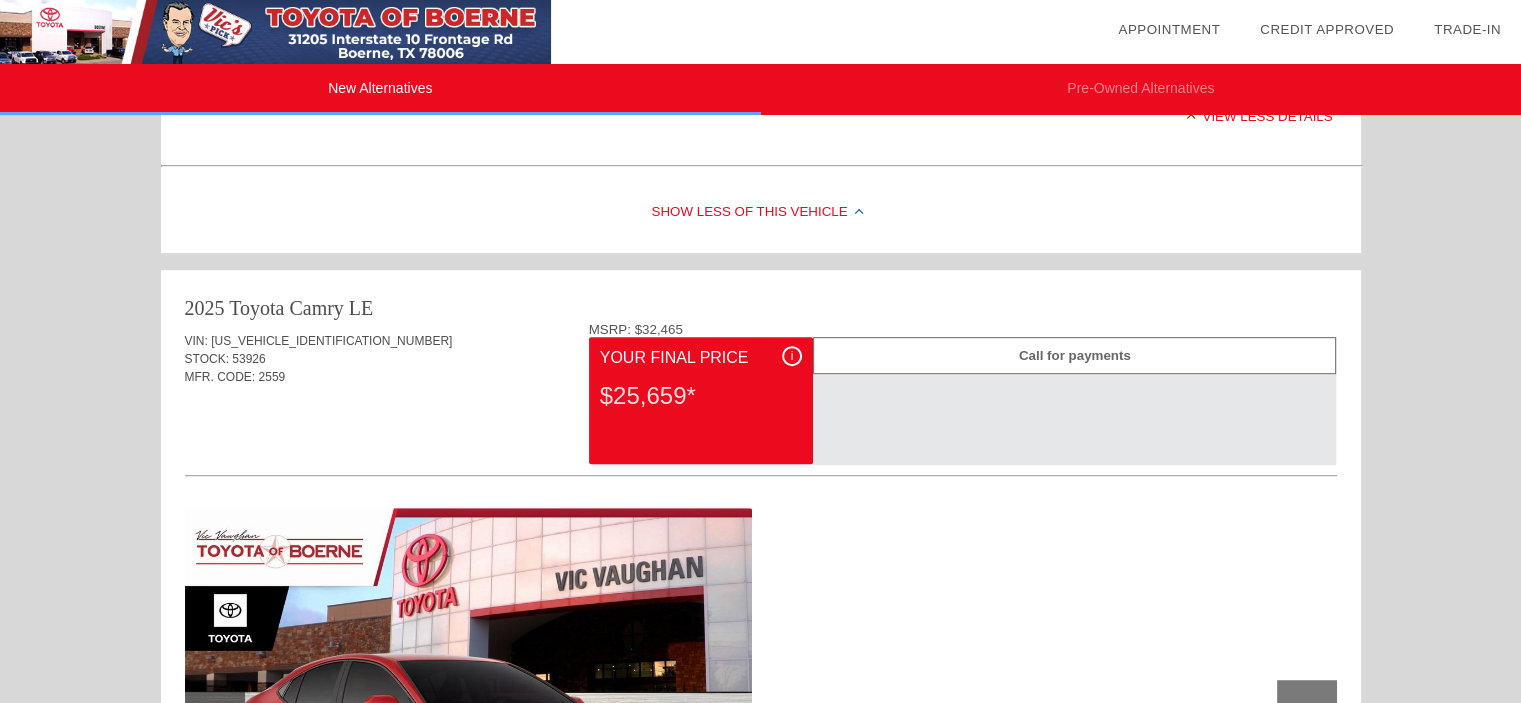 click on "[US_VEHICLE_IDENTIFICATION_NUMBER]" at bounding box center (331, 341) 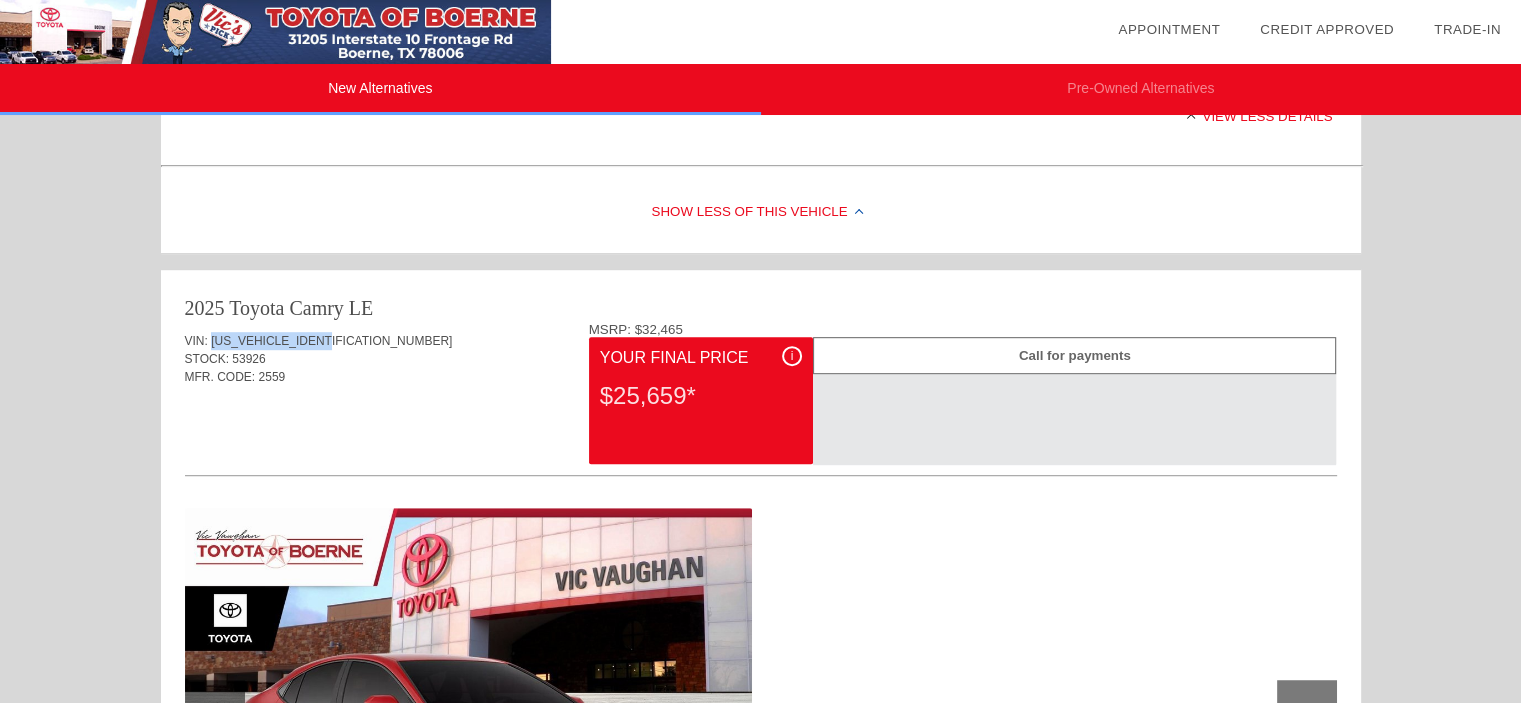click on "[US_VEHICLE_IDENTIFICATION_NUMBER]" at bounding box center (331, 341) 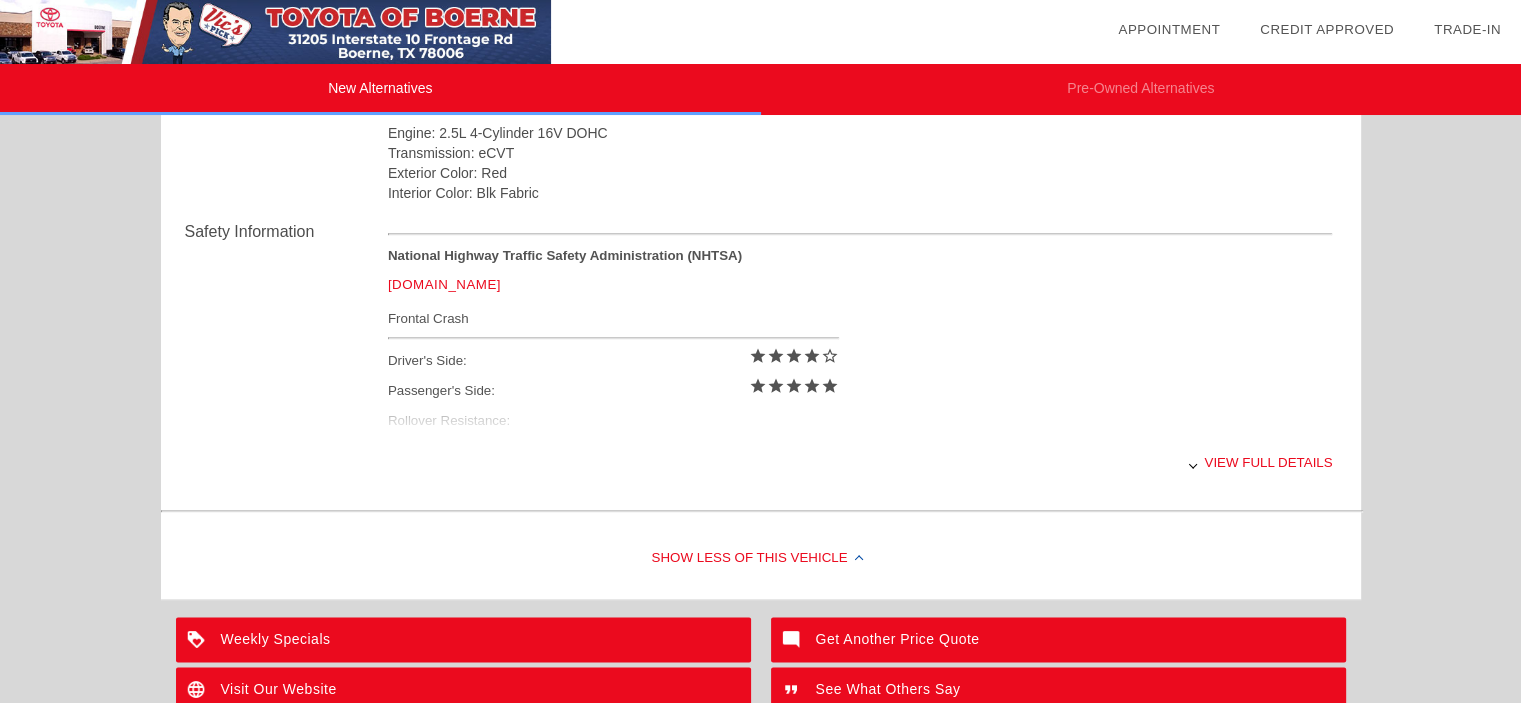 scroll, scrollTop: 3418, scrollLeft: 0, axis: vertical 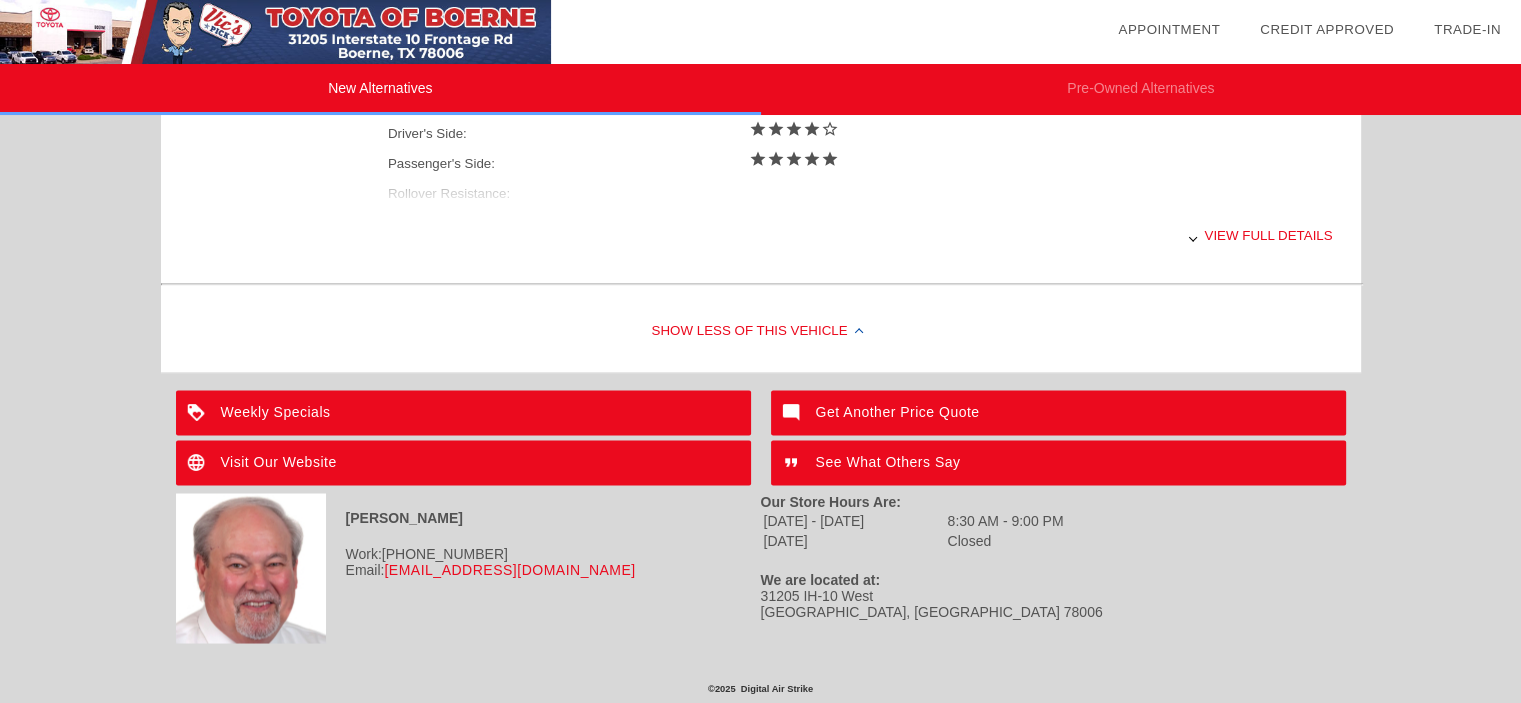 click on "View full details" at bounding box center (860, 235) 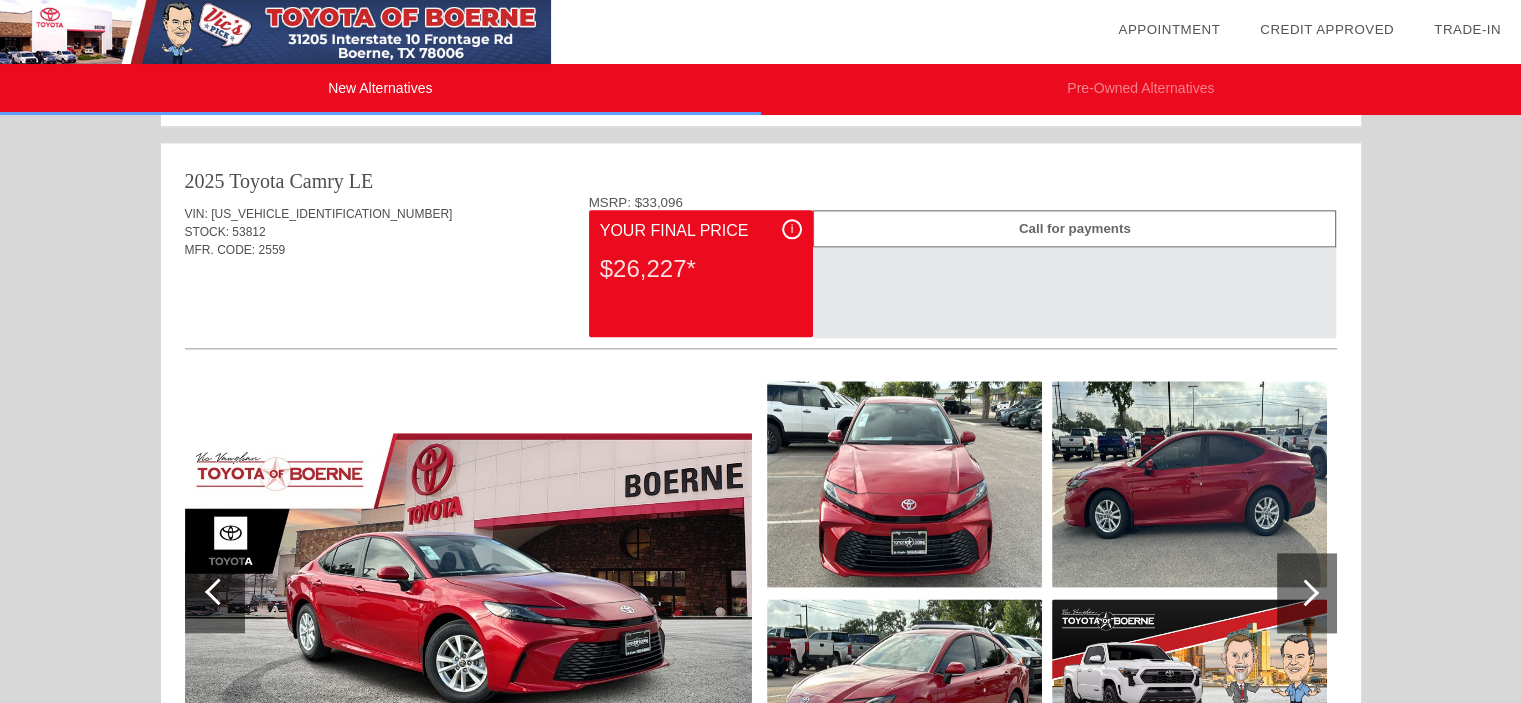scroll, scrollTop: 2438, scrollLeft: 0, axis: vertical 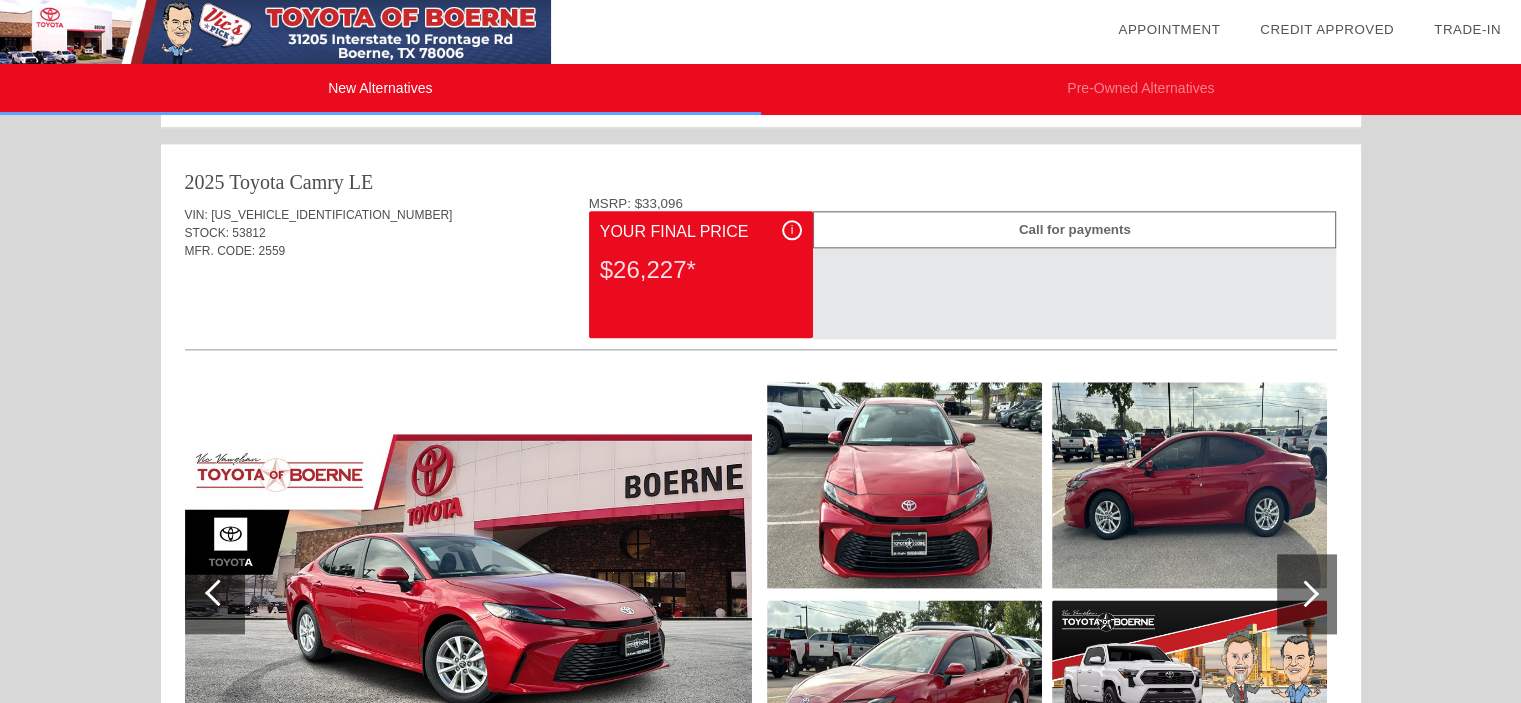 click on "[US_VEHICLE_IDENTIFICATION_NUMBER]" at bounding box center (331, 215) 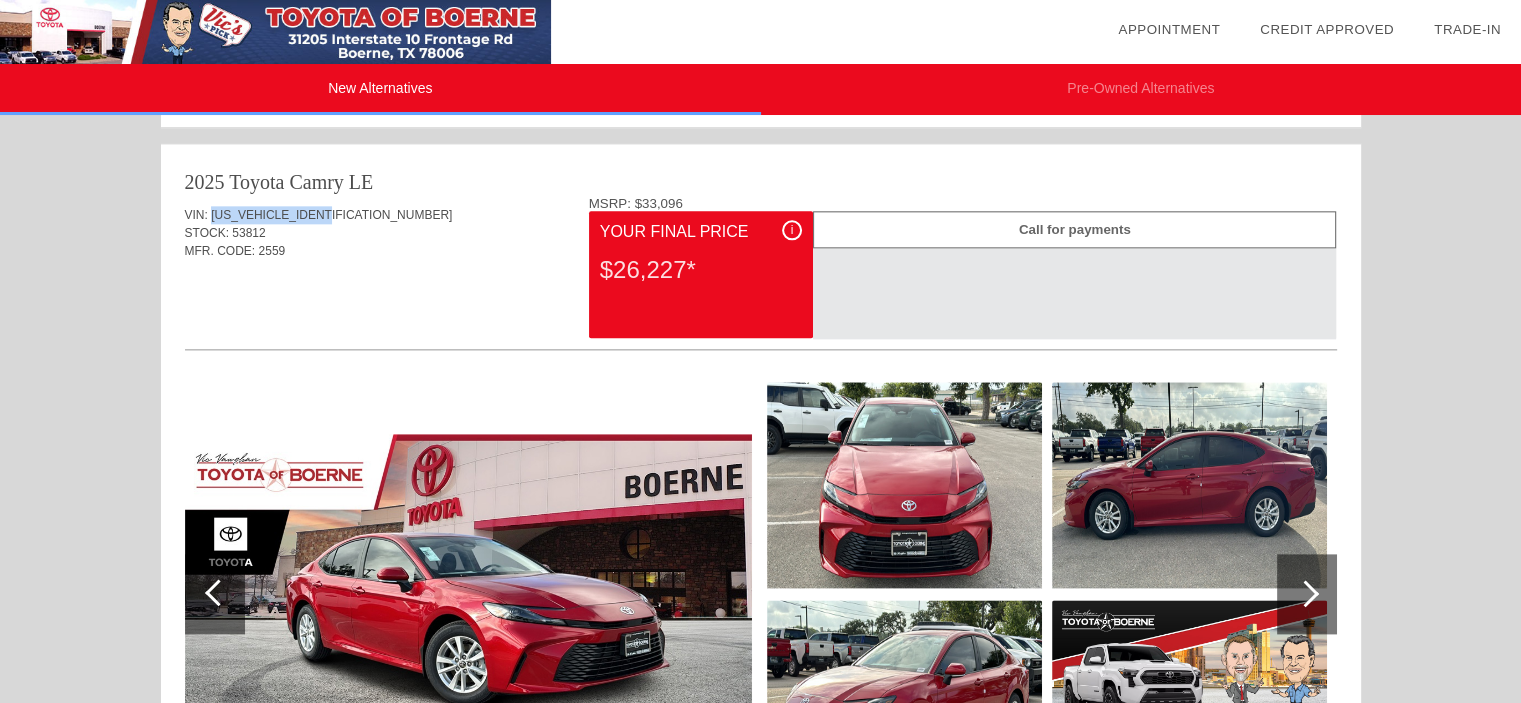 click on "[US_VEHICLE_IDENTIFICATION_NUMBER]" at bounding box center [331, 215] 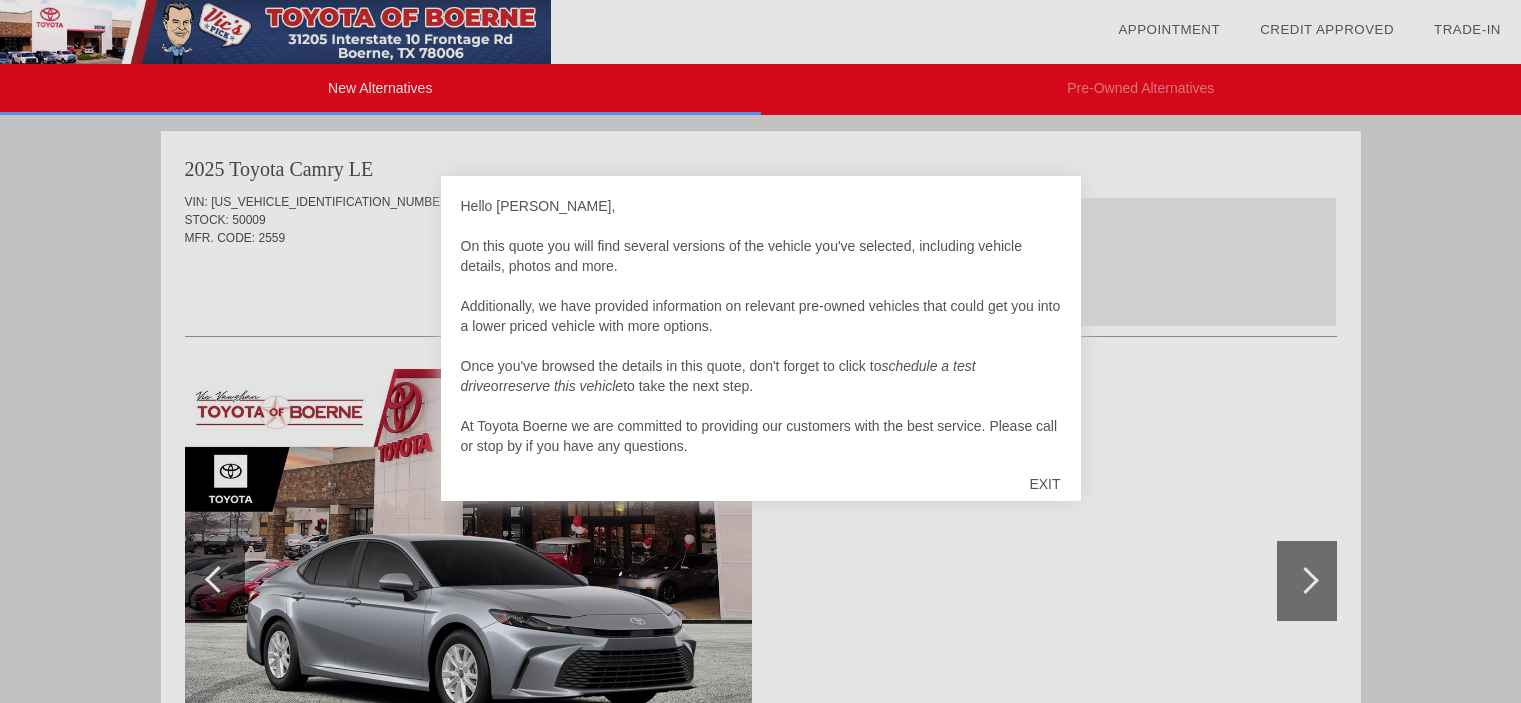 scroll, scrollTop: 0, scrollLeft: 0, axis: both 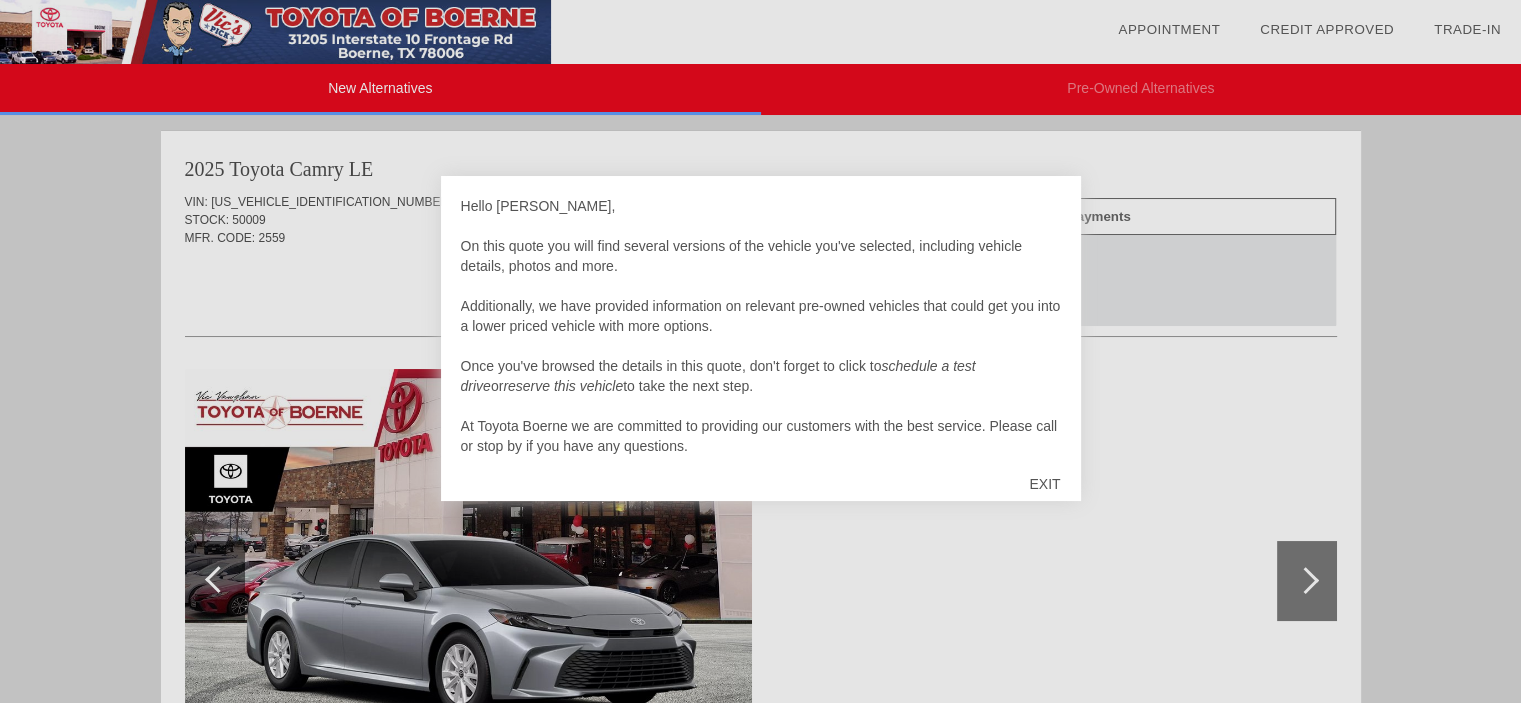 click on "EXIT" at bounding box center (1044, 484) 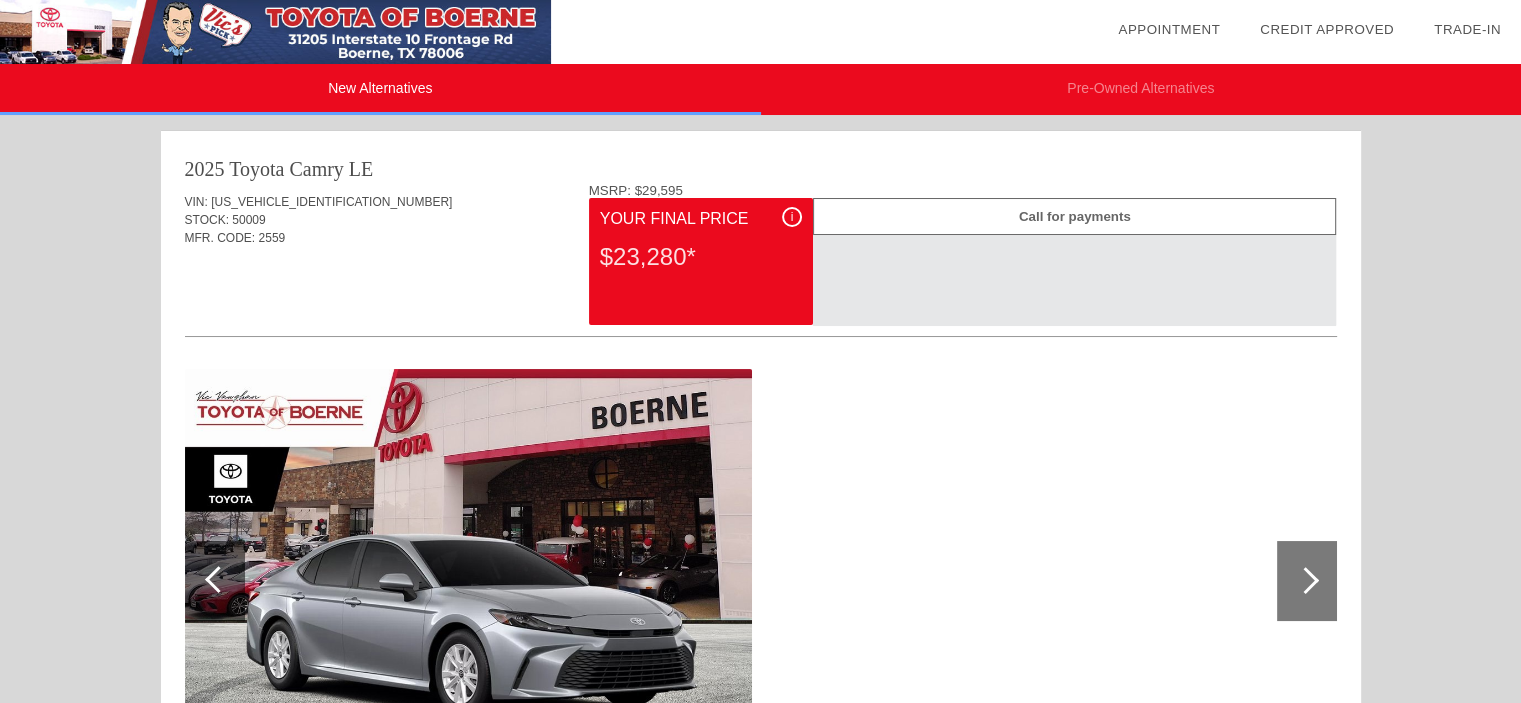 click on "i" at bounding box center [792, 217] 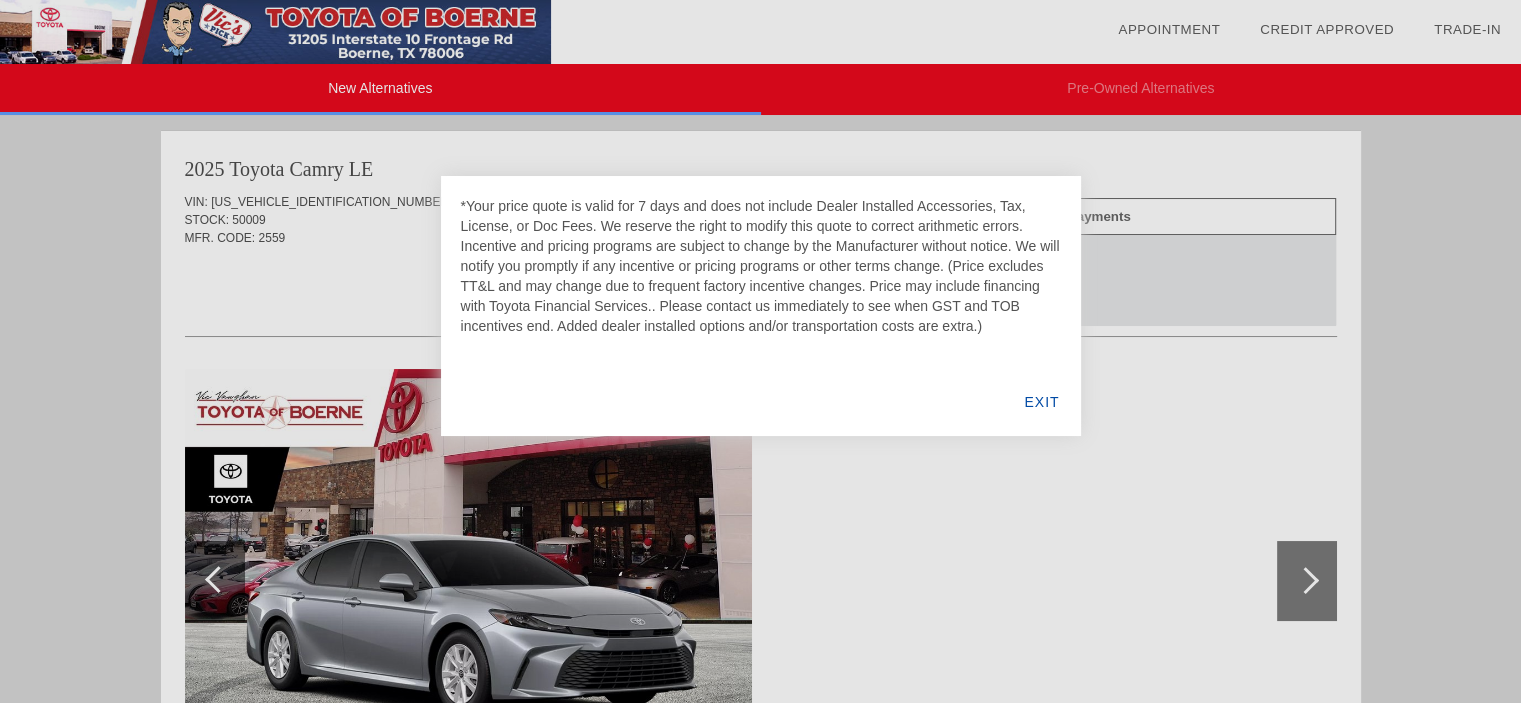 click on "*Your price quote is valid for 7 days and does not include Dealer Installed Accessories, Tax, License, or Doc Fees. We reserve the right to modify this quote to correct arithmetic errors. Incentive and pricing programs are subject to change by the Manufacturer without notice. We will notify you promptly if any incentive or pricing programs or other terms change. (Price excludes TT&L and may change due to frequent factory incentive changes. Price may include financing with Toyota Financial Services.. Please contact us immediately to see when GST and TOB incentives end. Added dealer installed options and/or transportation costs are extra.)" at bounding box center (761, 266) 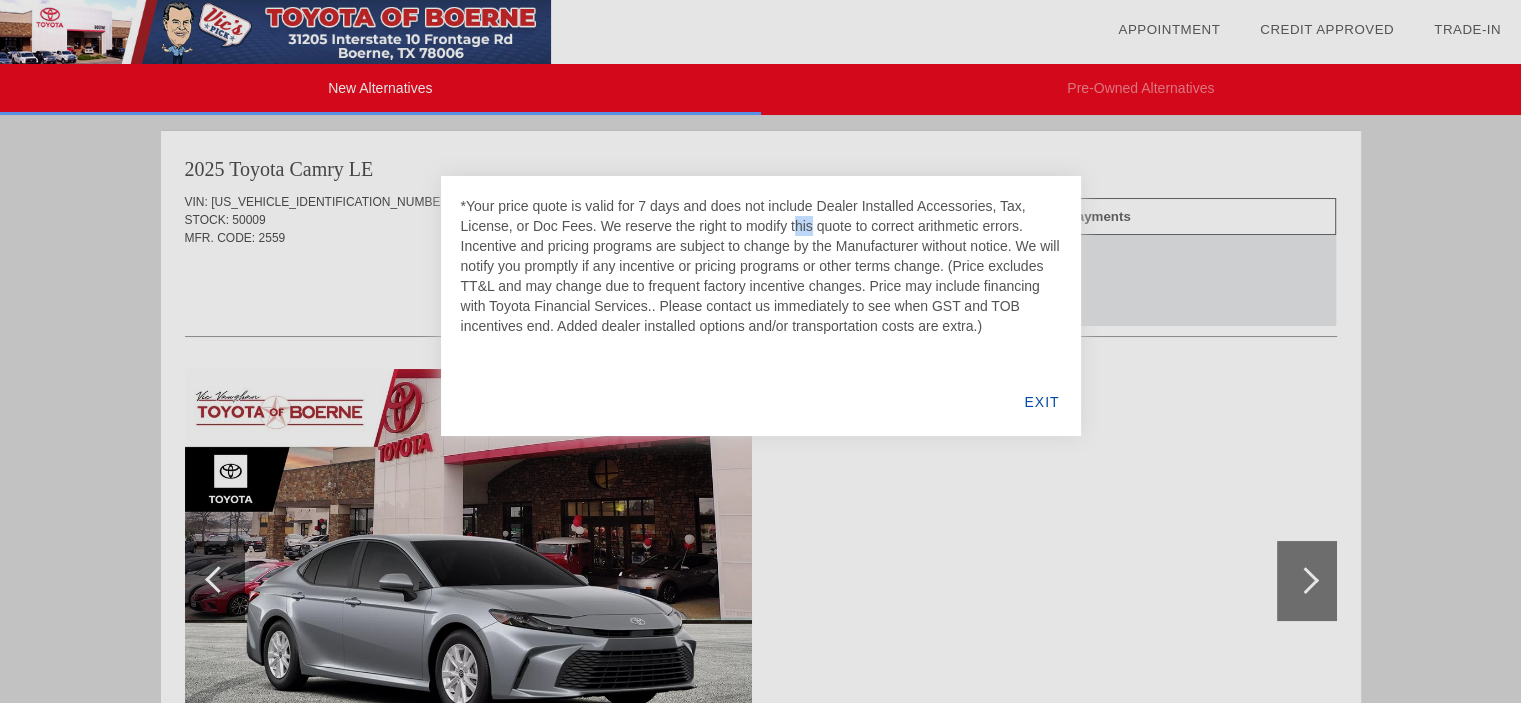 click on "*Your price quote is valid for 7 days and does not include Dealer Installed Accessories, Tax, License, or Doc Fees. We reserve the right to modify this quote to correct arithmetic errors. Incentive and pricing programs are subject to change by the Manufacturer without notice. We will notify you promptly if any incentive or pricing programs or other terms change. (Price excludes TT&L and may change due to frequent factory incentive changes. Price may include financing with Toyota Financial Services.. Please contact us immediately to see when GST and TOB incentives end. Added dealer installed options and/or transportation costs are extra.)" at bounding box center [761, 266] 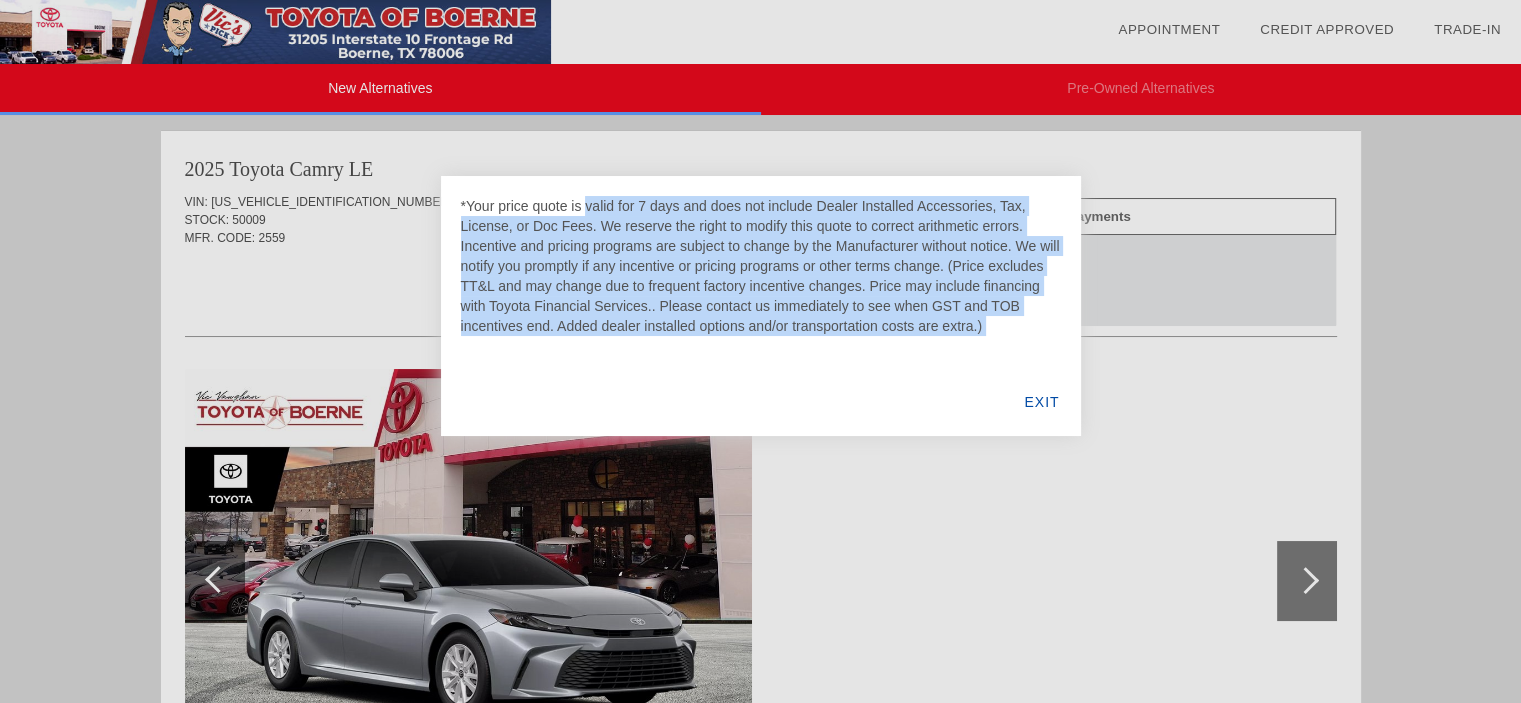 click on "*Your price quote is valid for 7 days and does not include Dealer Installed Accessories, Tax, License, or Doc Fees. We reserve the right to modify this quote to correct arithmetic errors. Incentive and pricing programs are subject to change by the Manufacturer without notice. We will notify you promptly if any incentive or pricing programs or other terms change. (Price excludes TT&L and may change due to frequent factory incentive changes. Price may include financing with Toyota Financial Services.. Please contact us immediately to see when GST and TOB incentives end. Added dealer installed options and/or transportation costs are extra.)" at bounding box center [761, 266] 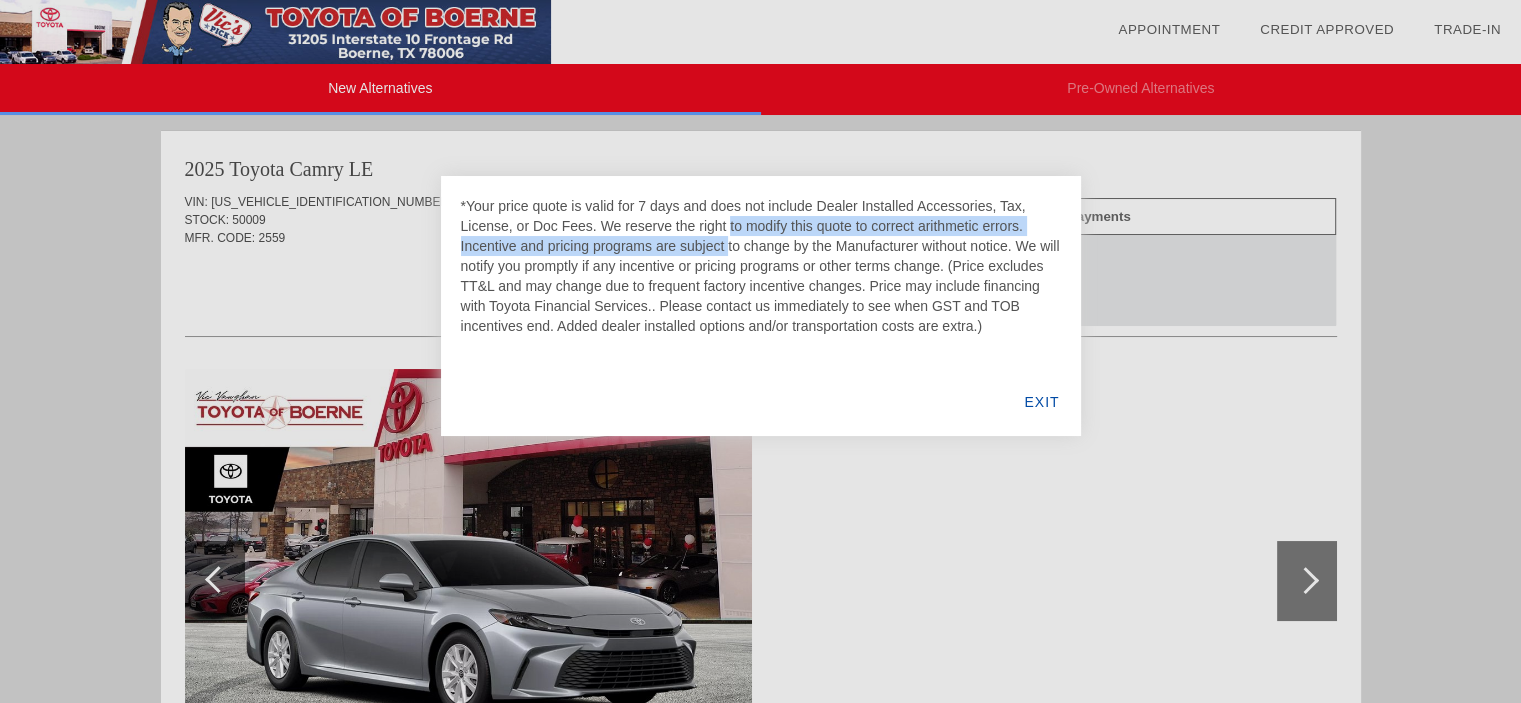 drag, startPoint x: 594, startPoint y: 223, endPoint x: 590, endPoint y: 243, distance: 20.396078 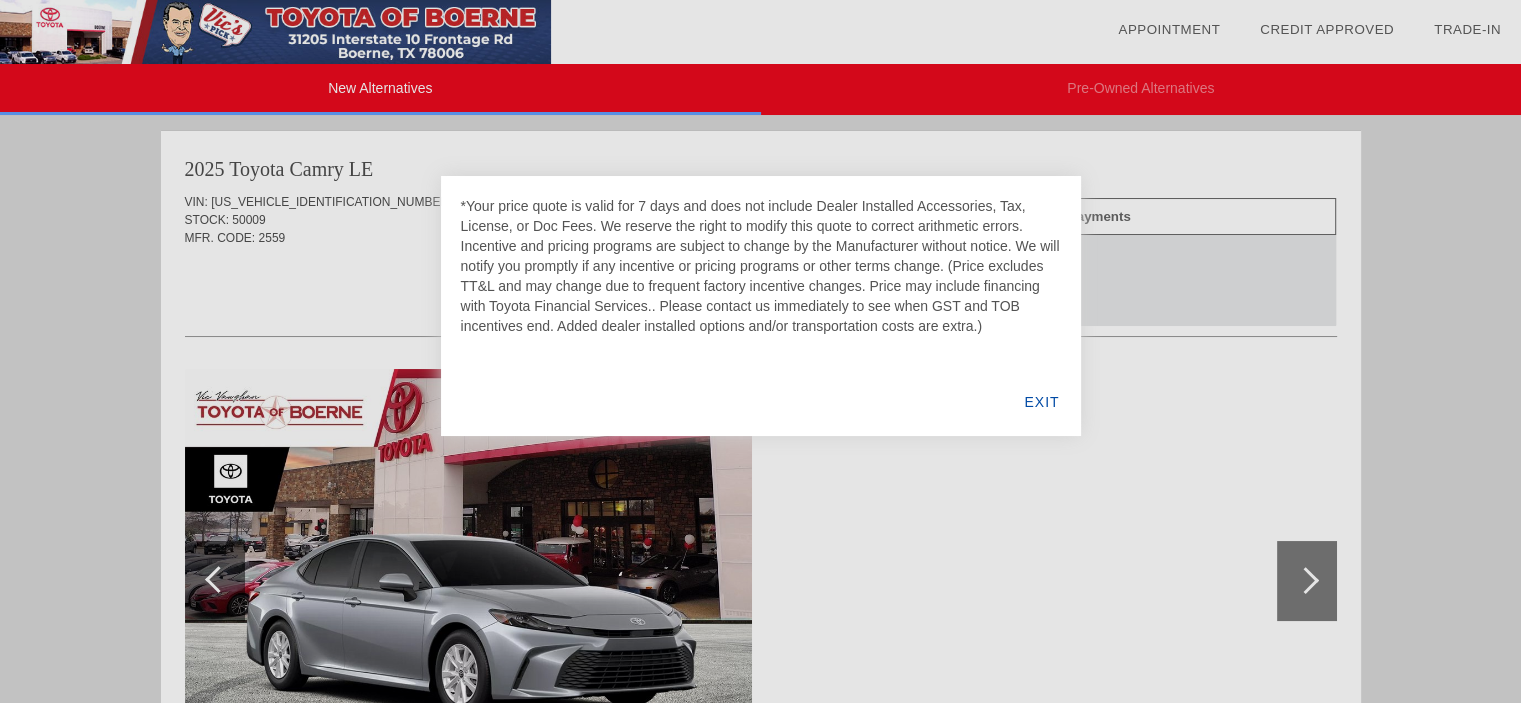 click on "*Your price quote is valid for 7 days and does not include Dealer Installed Accessories, Tax, License, or Doc Fees. We reserve the right to modify this quote to correct arithmetic errors. Incentive and pricing programs are subject to change by the Manufacturer without notice. We will notify you promptly if any incentive or pricing programs or other terms change. (Price excludes TT&L and may change due to frequent factory incentive changes. Price may include financing with Toyota Financial Services.. Please contact us immediately to see when GST and TOB incentives end. Added dealer installed options and/or transportation costs are extra.)" at bounding box center [761, 266] 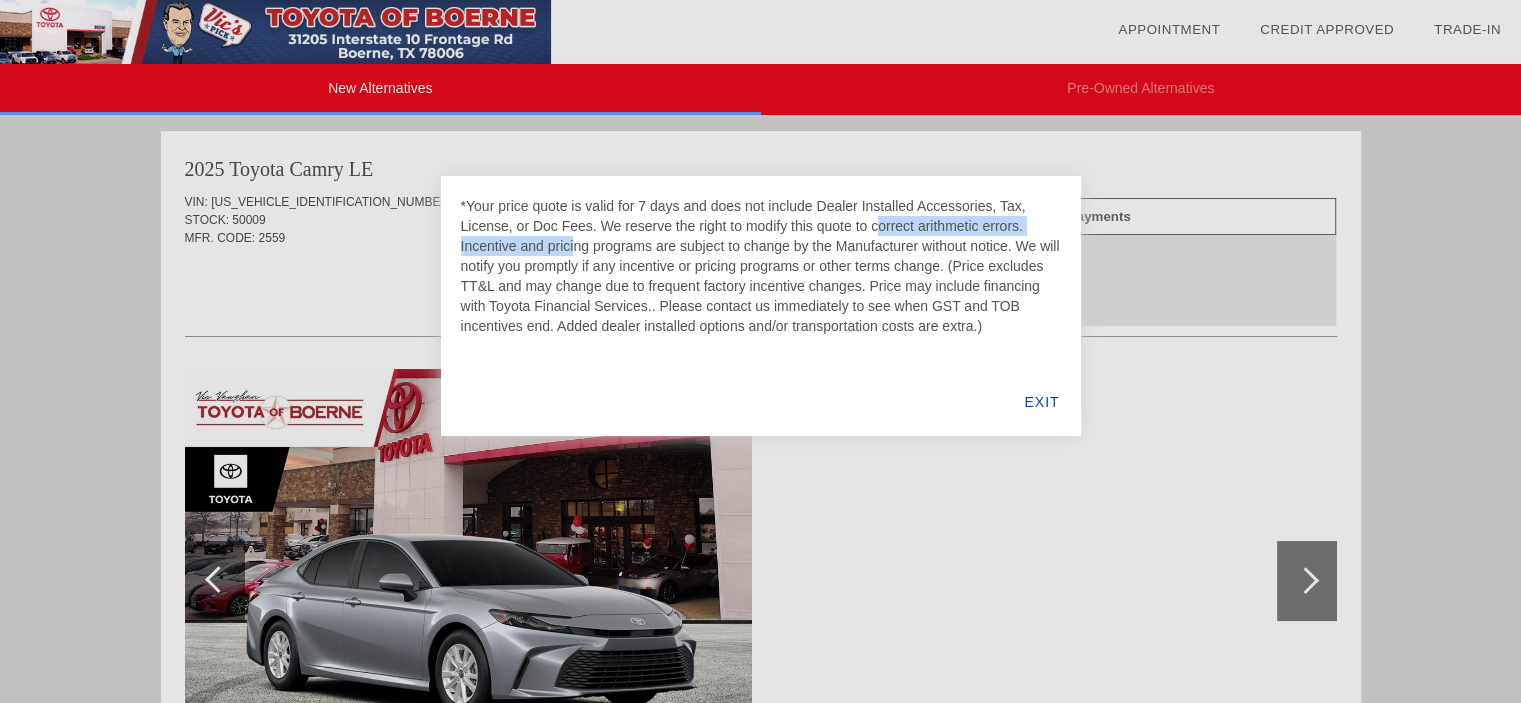 drag, startPoint x: 1014, startPoint y: 228, endPoint x: 751, endPoint y: 230, distance: 263.0076 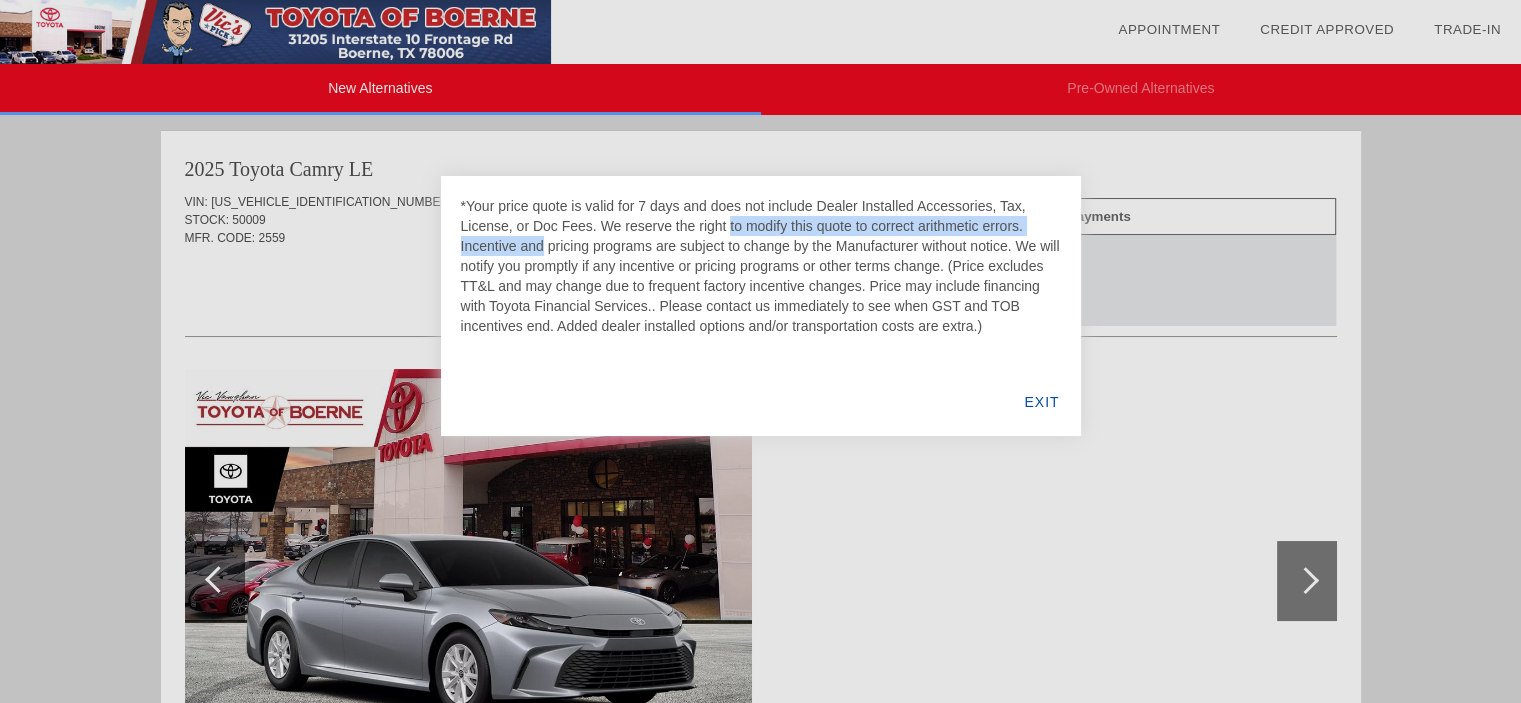 drag, startPoint x: 600, startPoint y: 225, endPoint x: 982, endPoint y: 227, distance: 382.00525 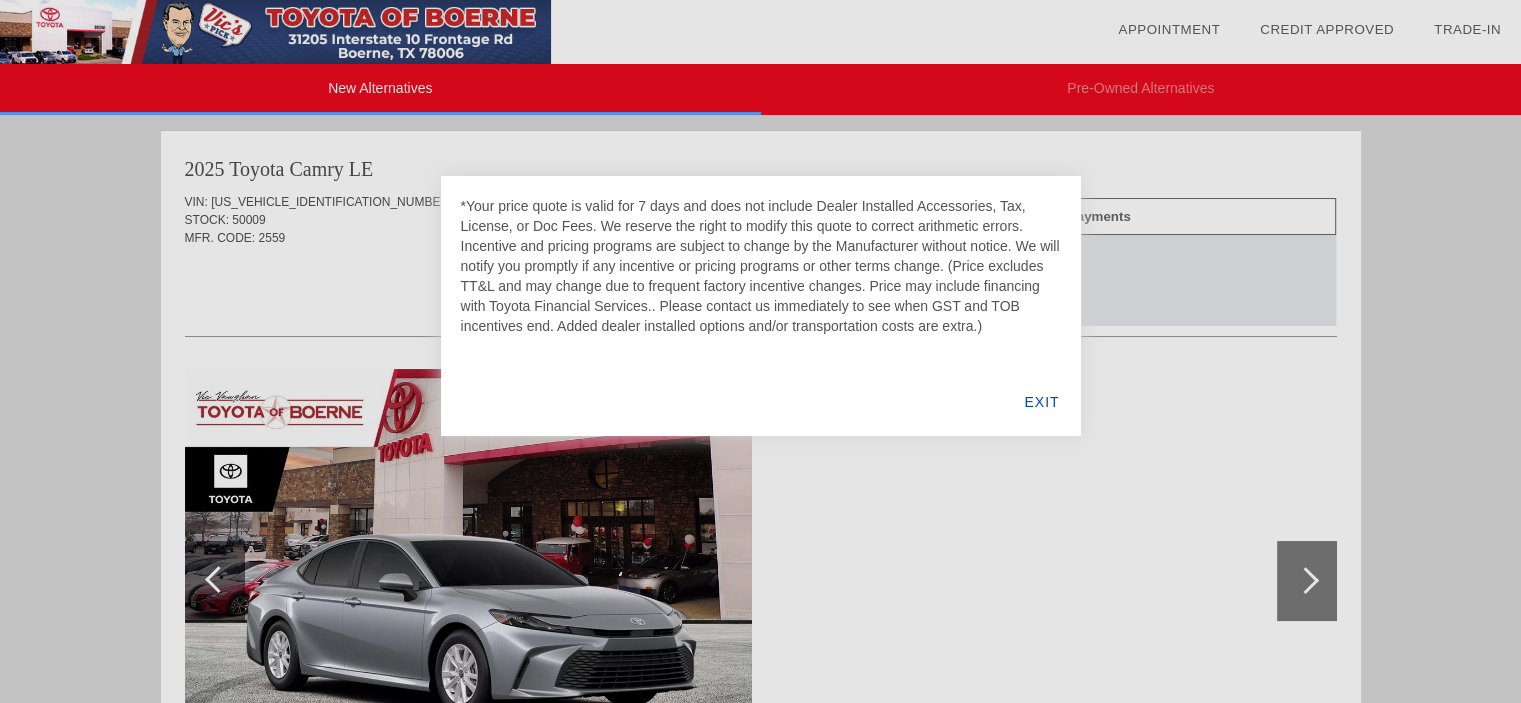 click on "*Your price quote is valid for 7 days and does not include Dealer Installed Accessories, Tax, License, or Doc Fees. We reserve the right to modify this quote to correct arithmetic errors. Incentive and pricing programs are subject to change by the Manufacturer without notice. We will notify you promptly if any incentive or pricing programs or other terms change. (Price excludes TT&L and may change due to frequent factory incentive changes. Price may include financing with Toyota Financial Services.. Please contact us immediately to see when GST and TOB incentives end. Added dealer installed options and/or transportation costs are extra.)" at bounding box center [761, 266] 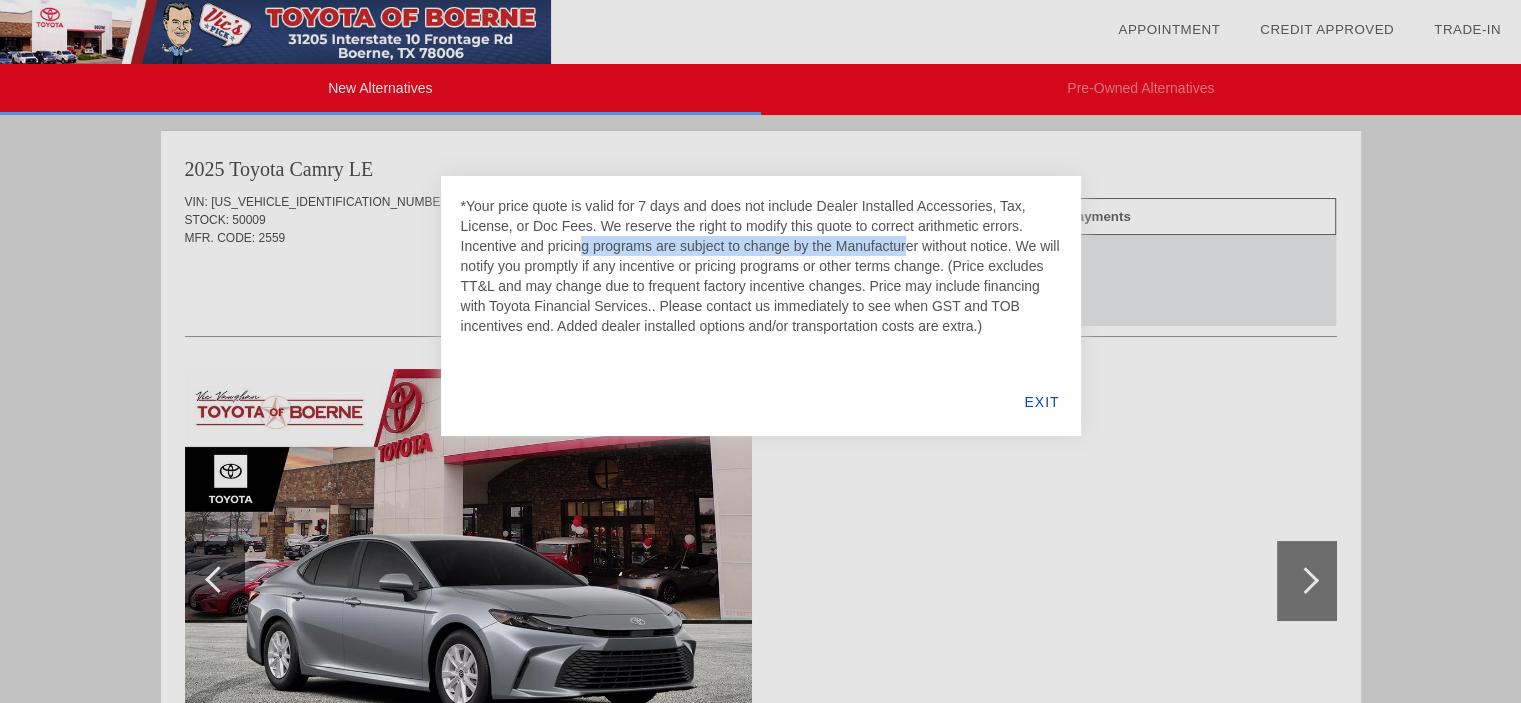 drag, startPoint x: 1019, startPoint y: 227, endPoint x: 765, endPoint y: 245, distance: 254.637 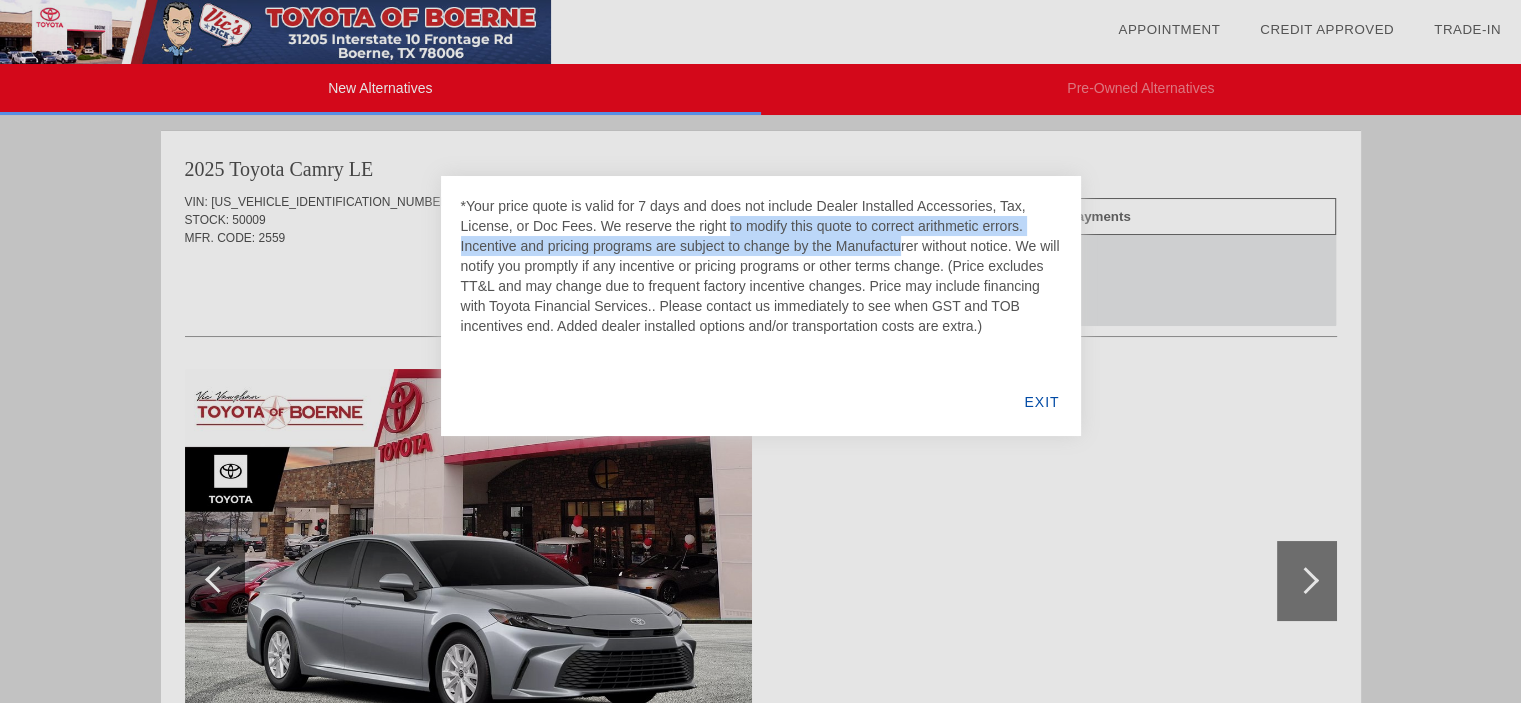 drag, startPoint x: 600, startPoint y: 230, endPoint x: 801, endPoint y: 263, distance: 203.69095 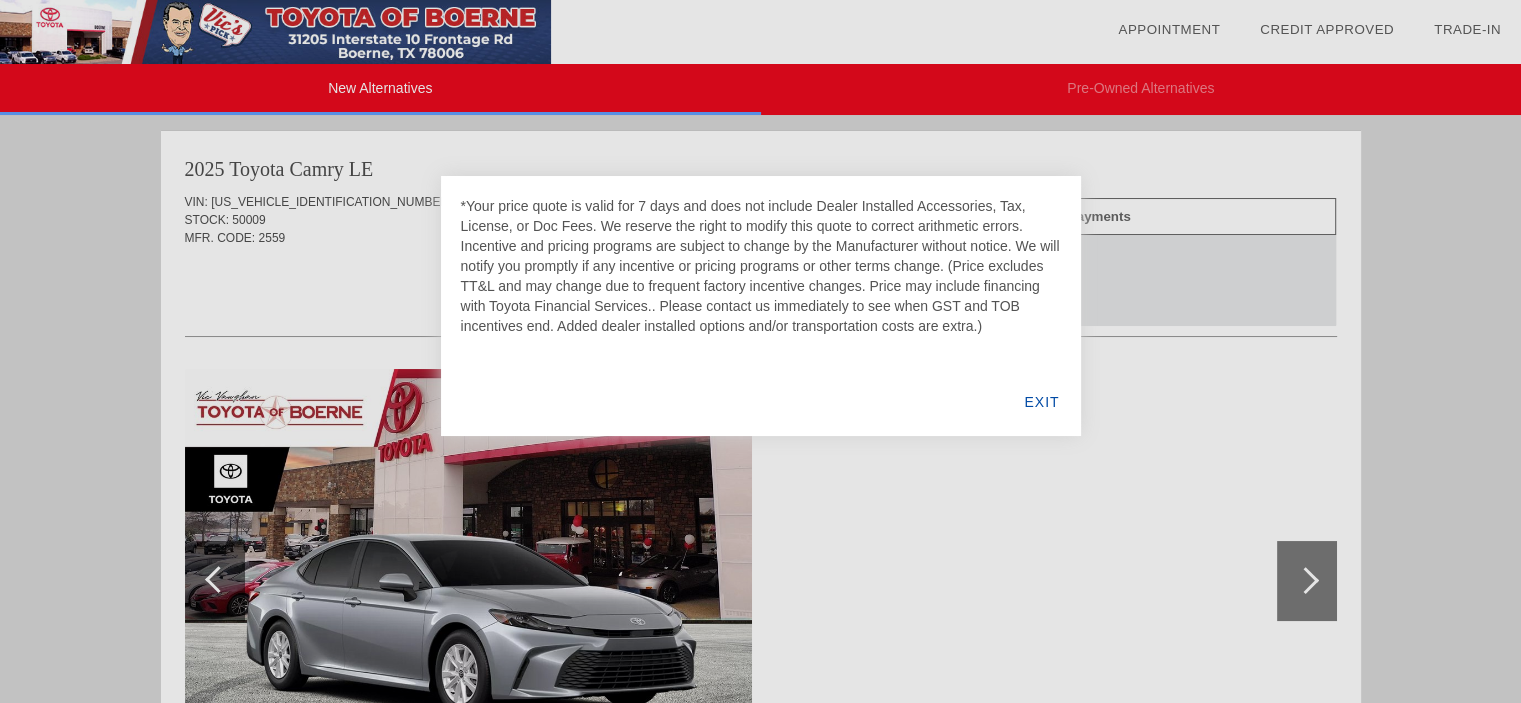click on "*Your price quote is valid for 7 days and does not include Dealer Installed Accessories, Tax, License, or Doc Fees. We reserve the right to modify this quote to correct arithmetic errors. Incentive and pricing programs are subject to change by the Manufacturer without notice. We will notify you promptly if any incentive or pricing programs or other terms change. (Price excludes TT&L and may change due to frequent factory incentive changes. Price may include financing with Toyota Financial Services.. Please contact us immediately to see when GST and TOB incentives end. Added dealer installed options and/or transportation costs are extra.)" at bounding box center (761, 266) 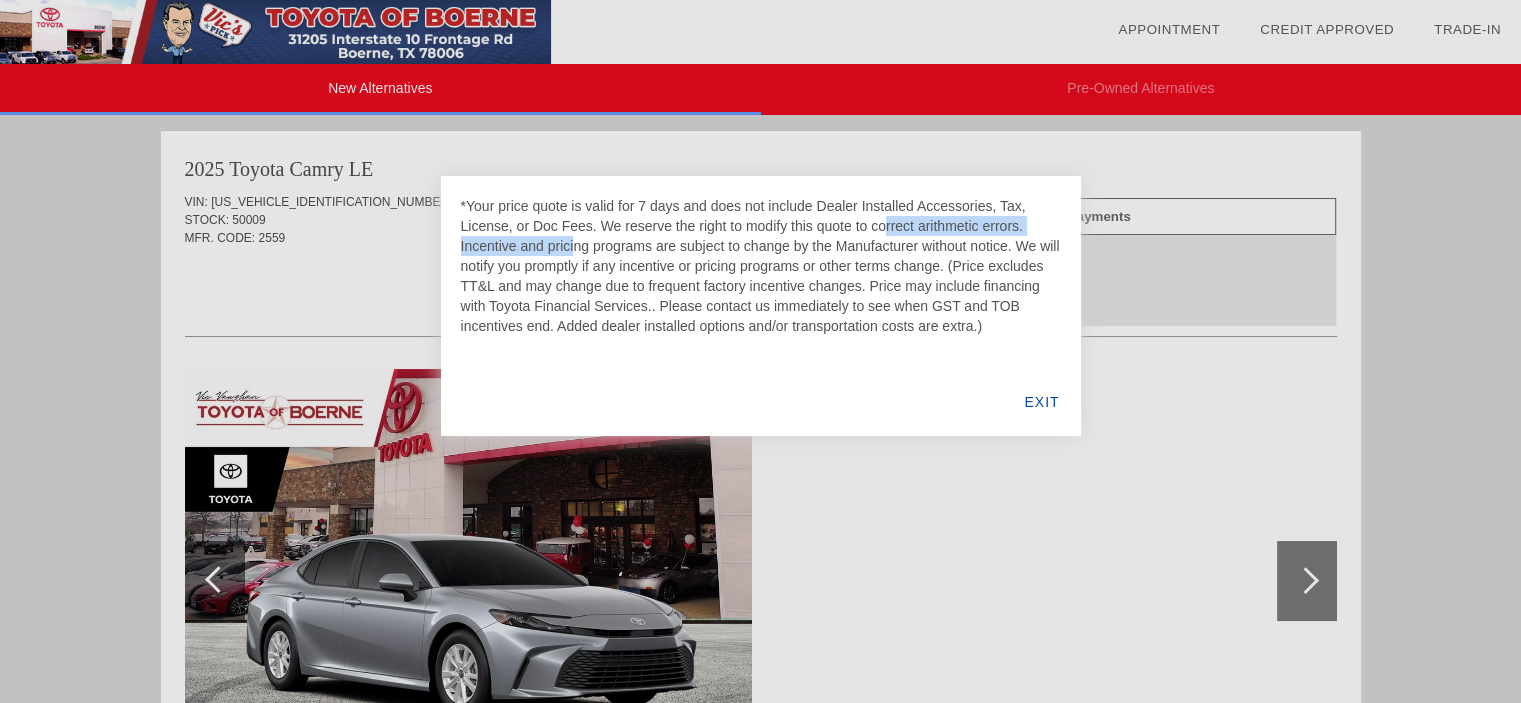 drag, startPoint x: 1014, startPoint y: 227, endPoint x: 756, endPoint y: 234, distance: 258.09494 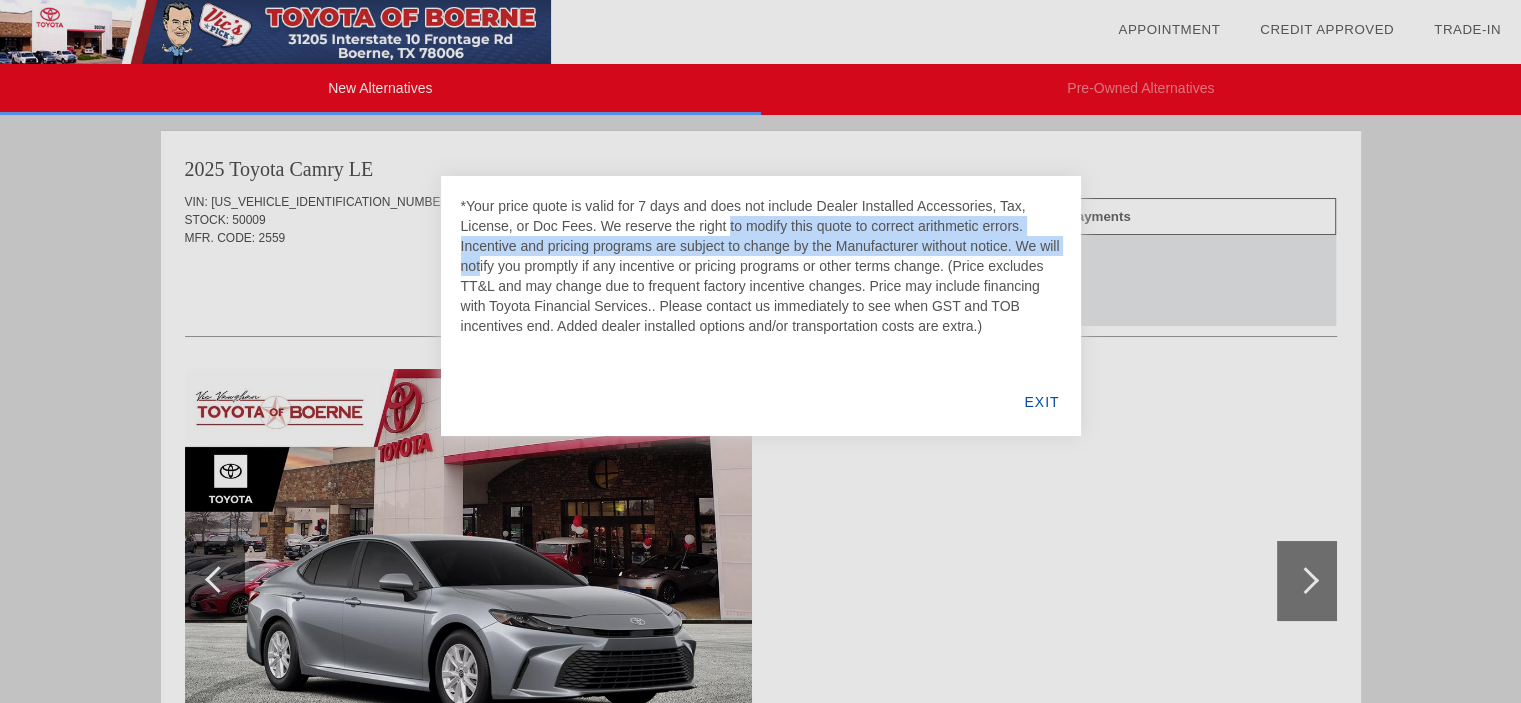 drag, startPoint x: 598, startPoint y: 223, endPoint x: 962, endPoint y: 240, distance: 364.39676 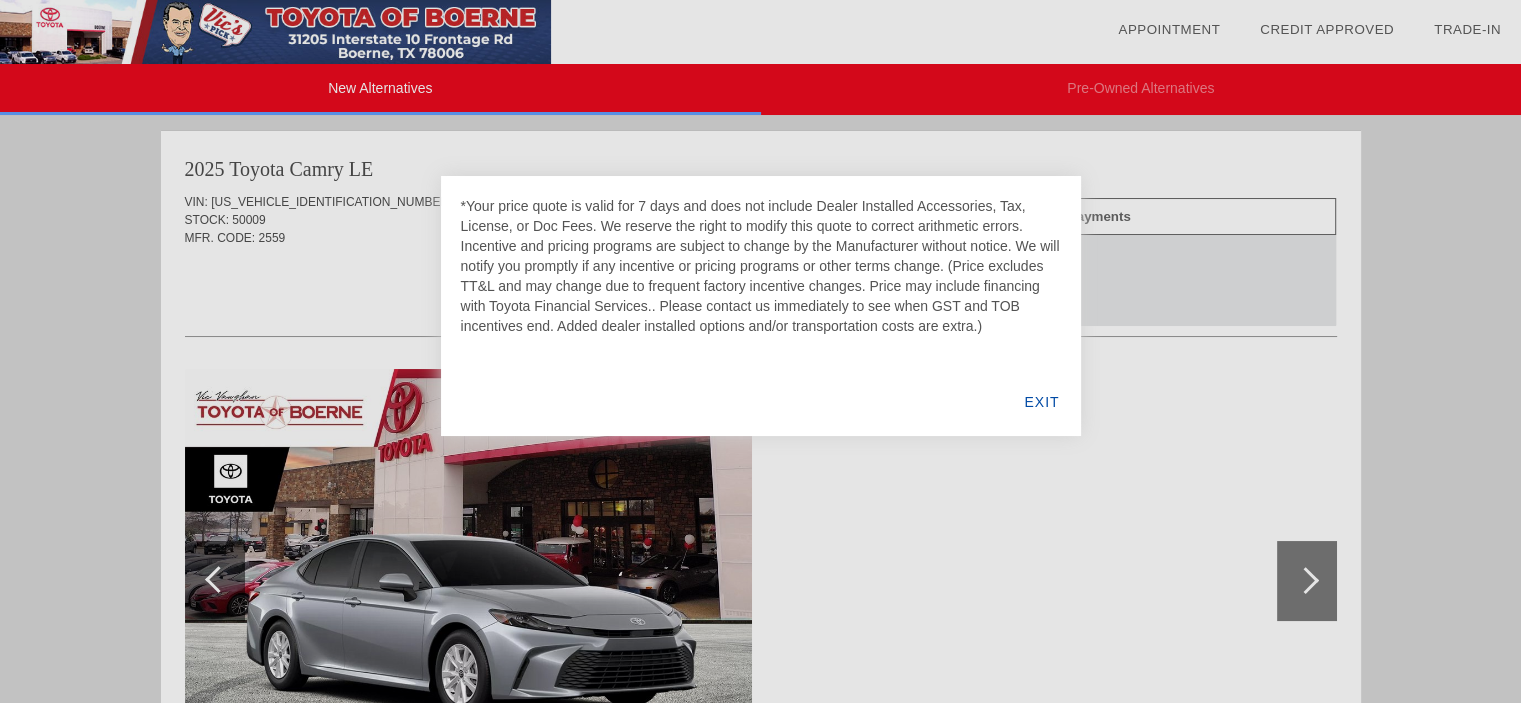 click on "*Your price quote is valid for 7 days and does not include Dealer Installed Accessories, Tax, License, or Doc Fees. We reserve the right to modify this quote to correct arithmetic errors. Incentive and pricing programs are subject to change by the Manufacturer without notice. We will notify you promptly if any incentive or pricing programs or other terms change. (Price excludes TT&L and may change due to frequent factory incentive changes. Price may include financing with Toyota Financial Services.. Please contact us immediately to see when GST and TOB incentives end. Added dealer installed options and/or transportation costs are extra.)" at bounding box center [761, 266] 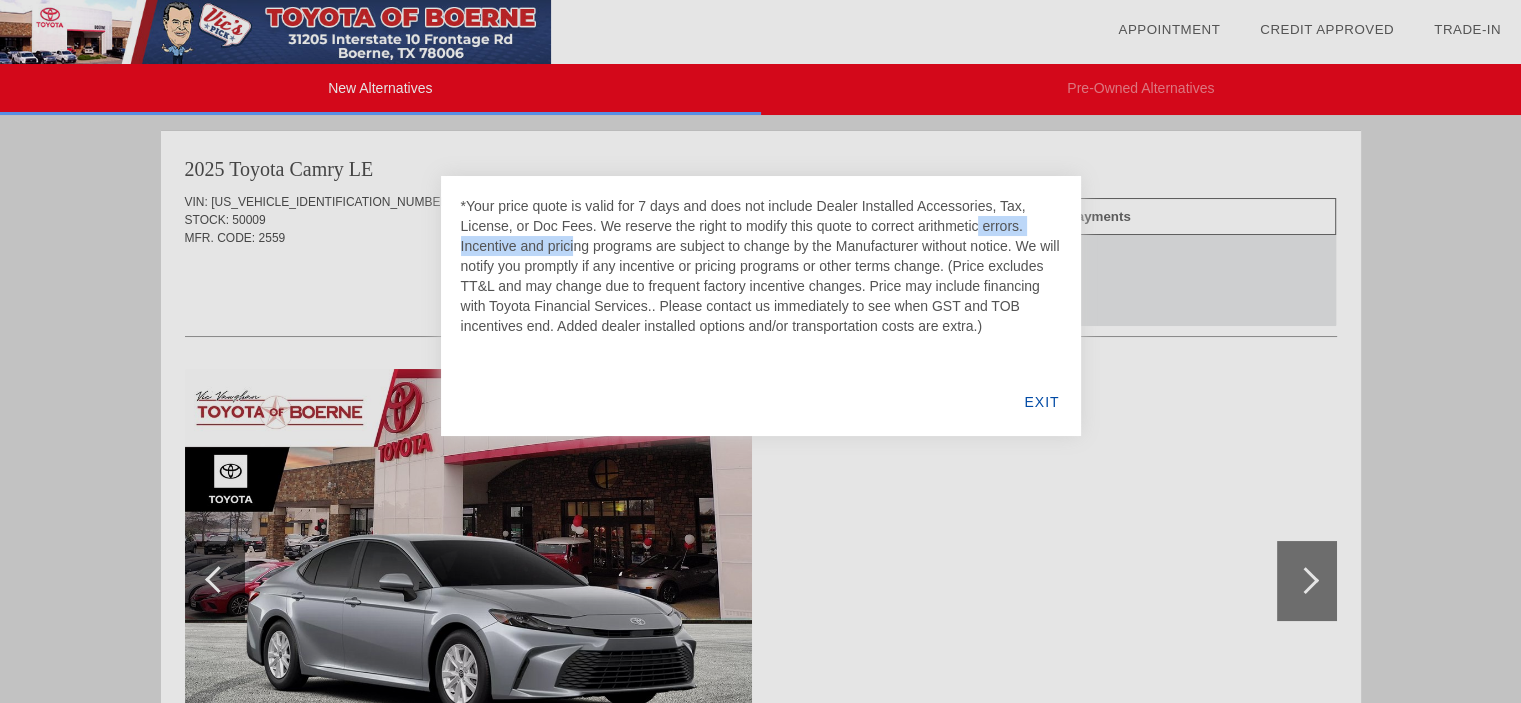 drag, startPoint x: 1017, startPoint y: 227, endPoint x: 842, endPoint y: 224, distance: 175.02571 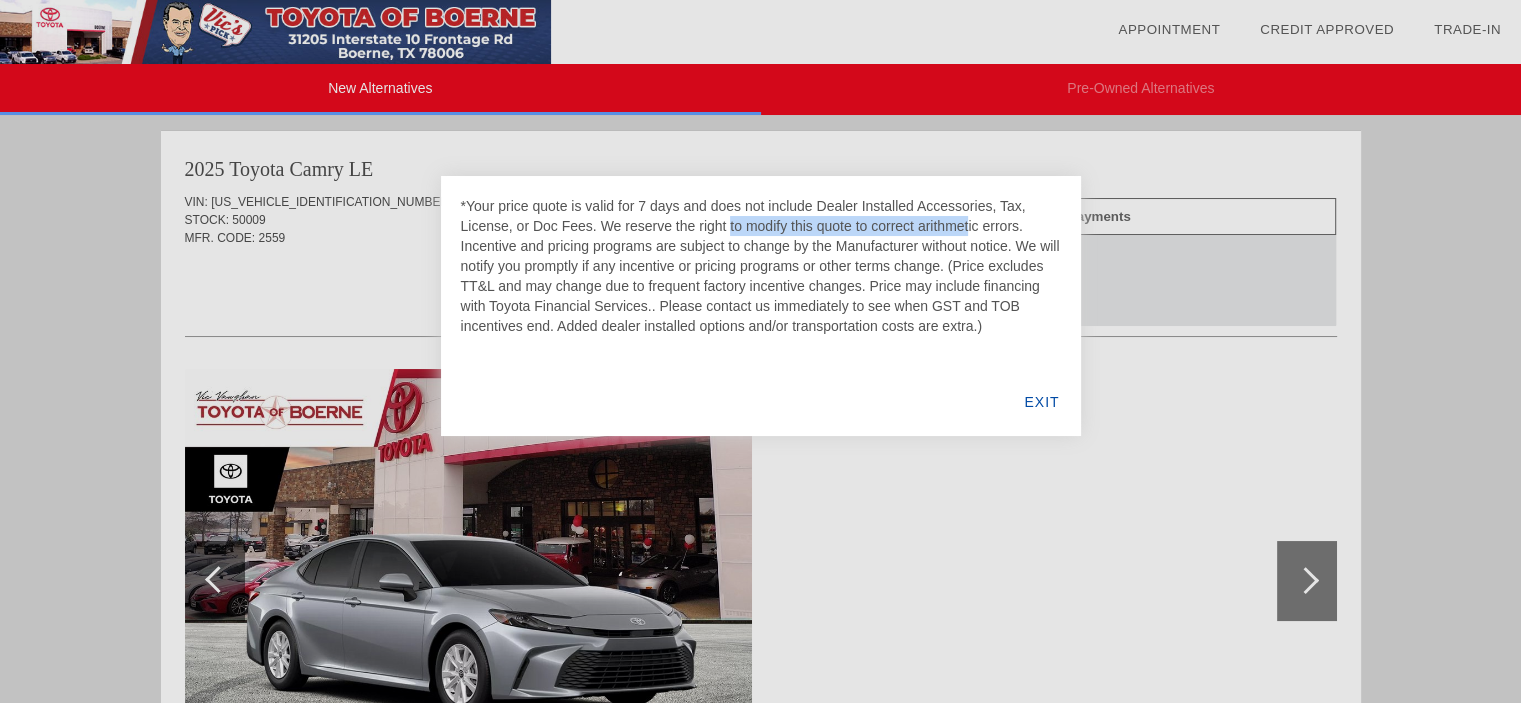 drag, startPoint x: 840, startPoint y: 225, endPoint x: 594, endPoint y: 225, distance: 246 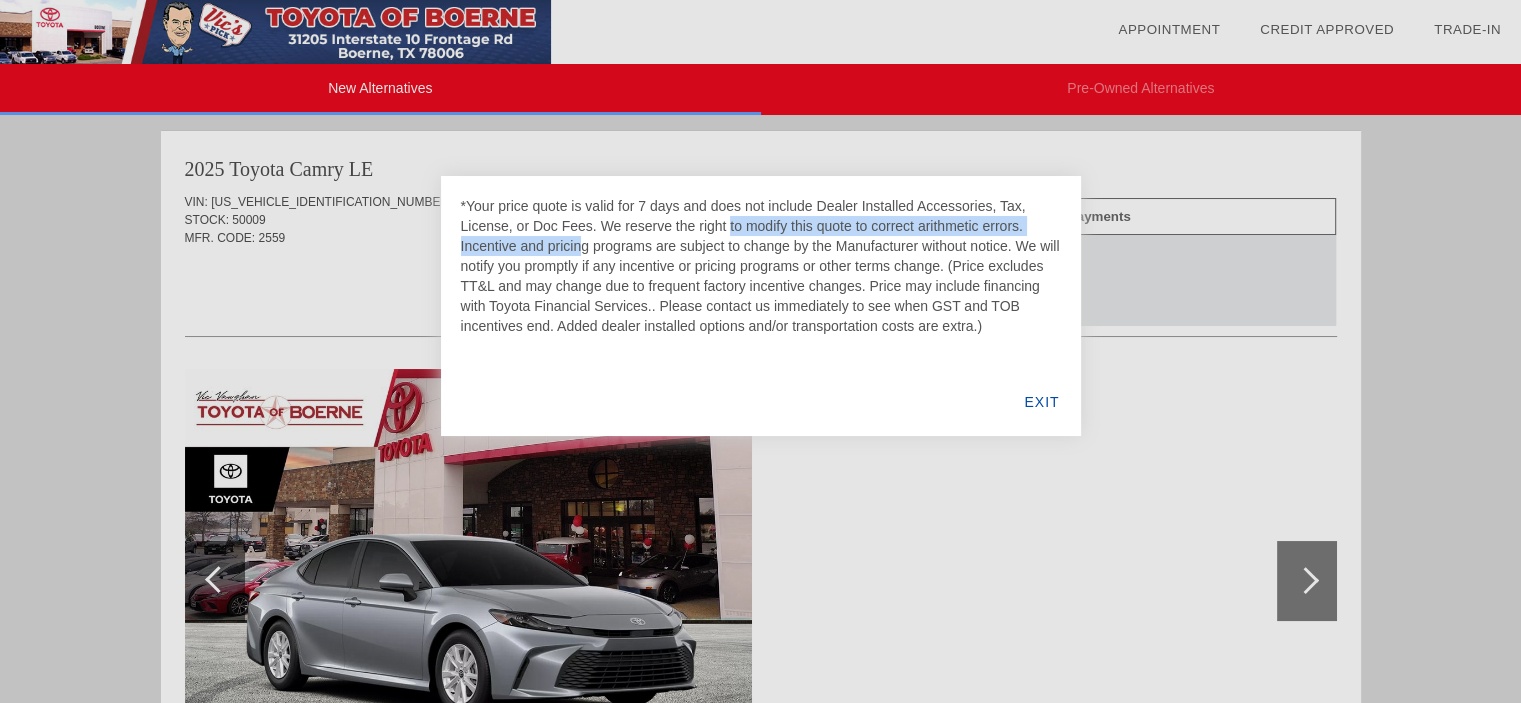 copy on "We reserve the right to modify this quote to correct arithmetic errors." 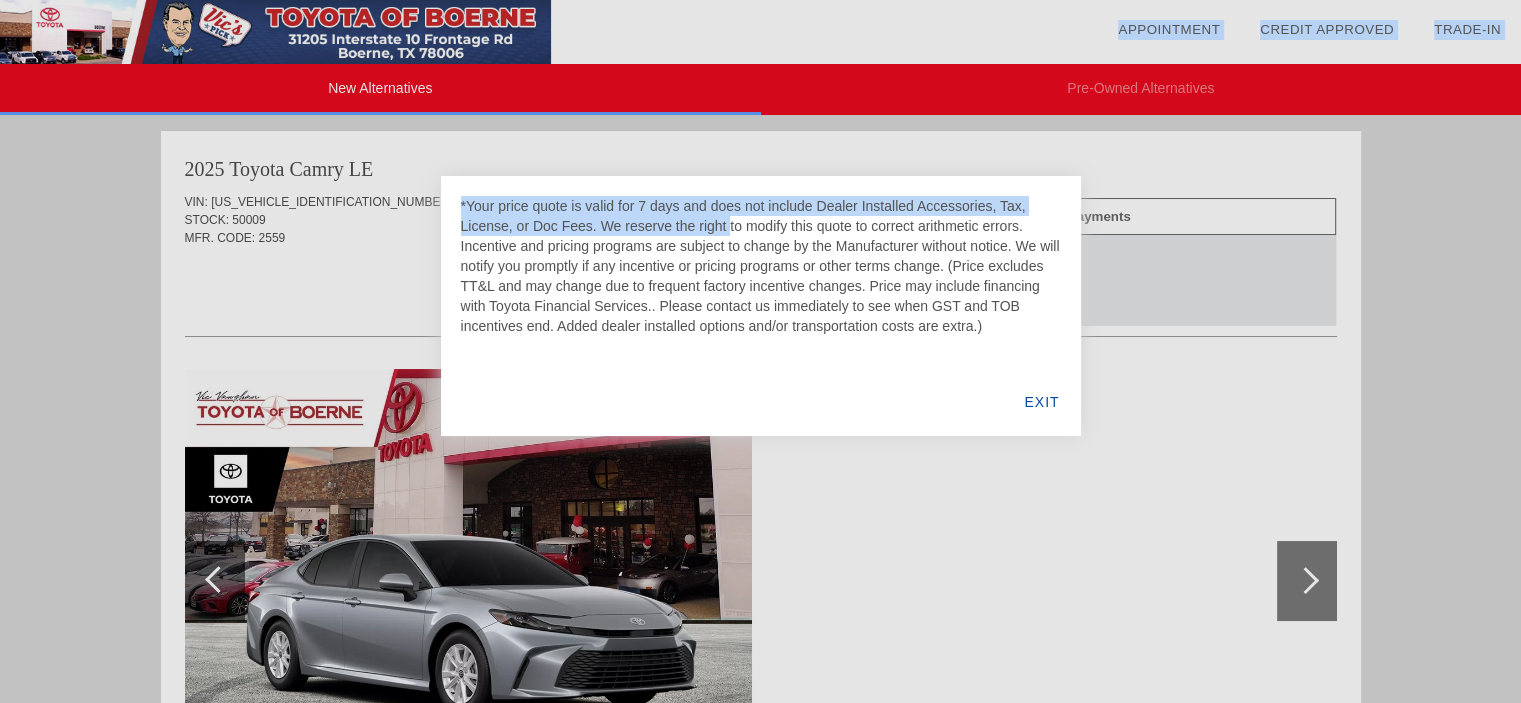 drag, startPoint x: 595, startPoint y: 226, endPoint x: 1265, endPoint y: -114, distance: 751.33215 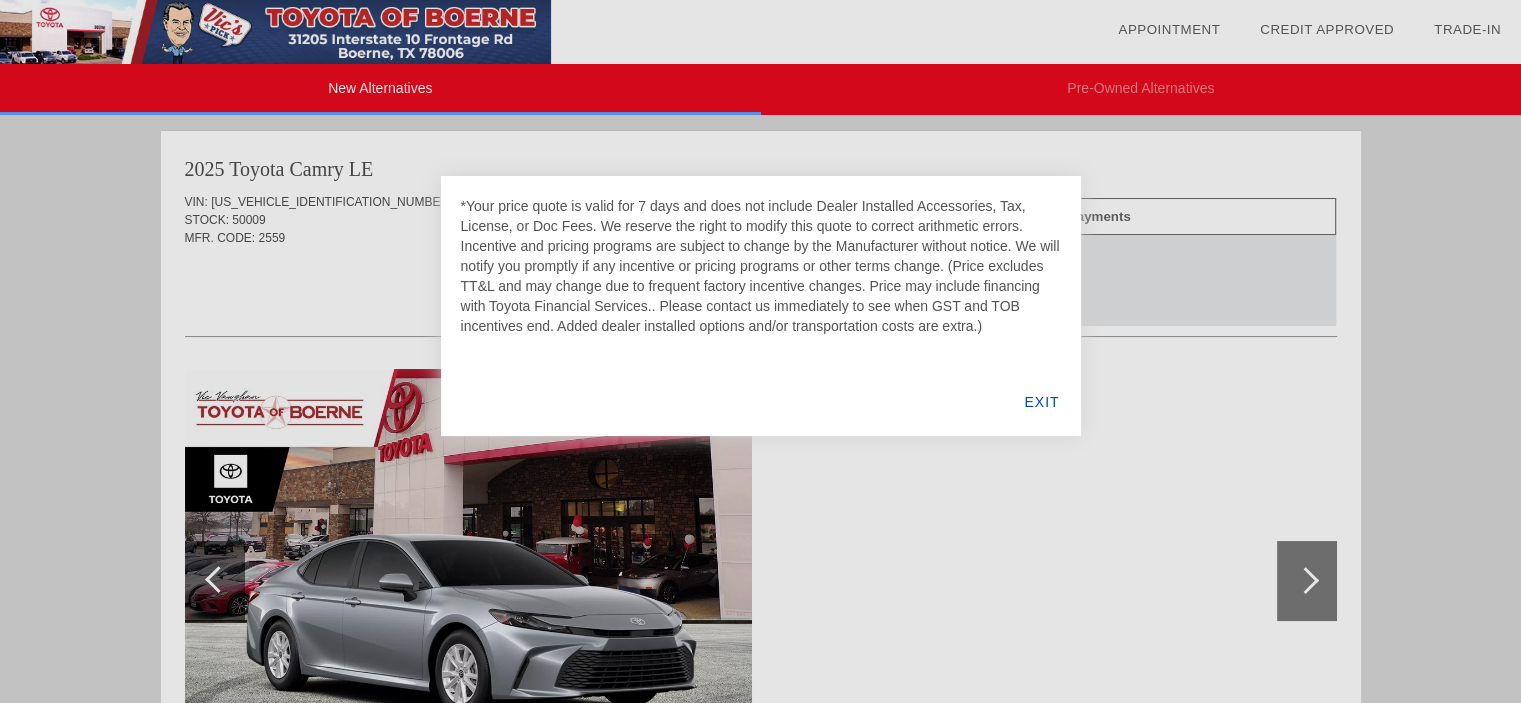 click on "EXIT" at bounding box center (1041, 402) 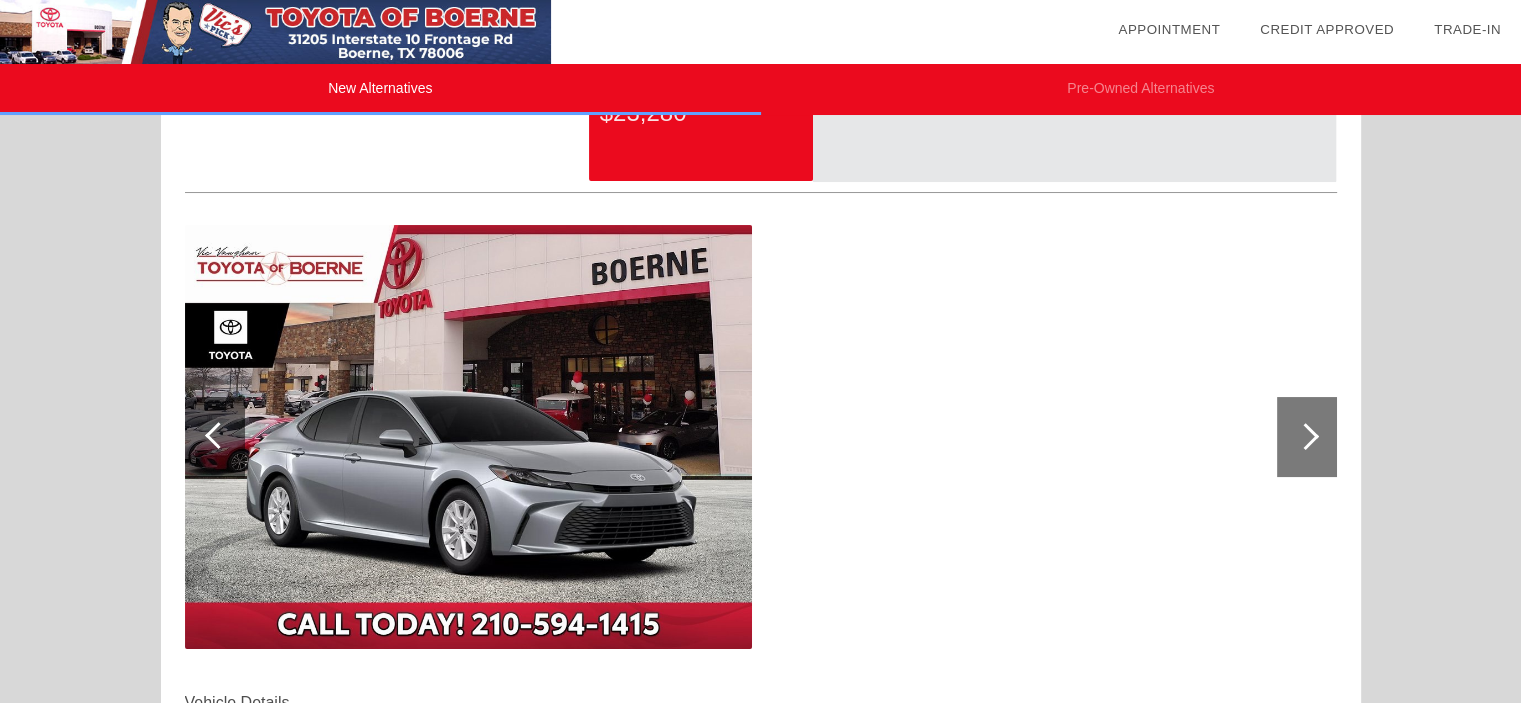 scroll, scrollTop: 0, scrollLeft: 0, axis: both 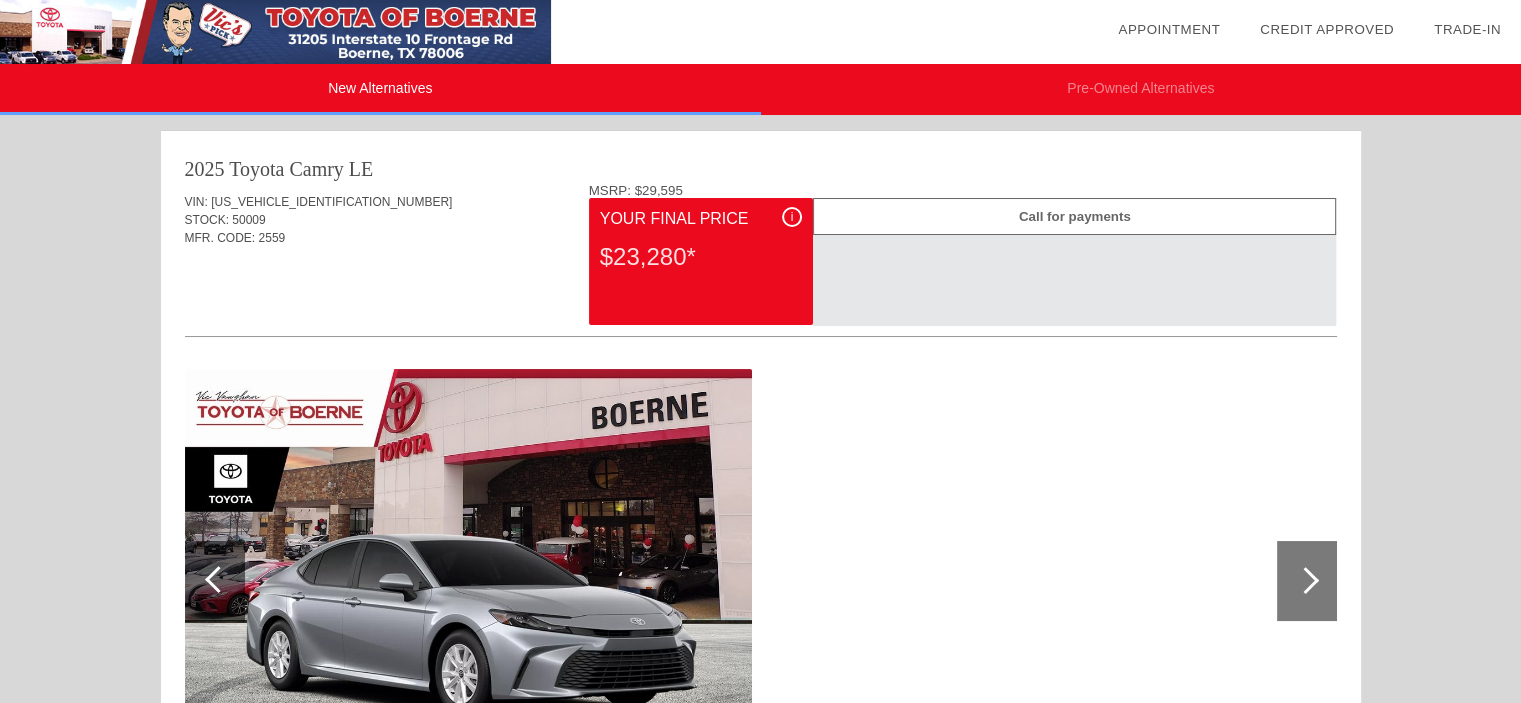 click on "i" at bounding box center [792, 217] 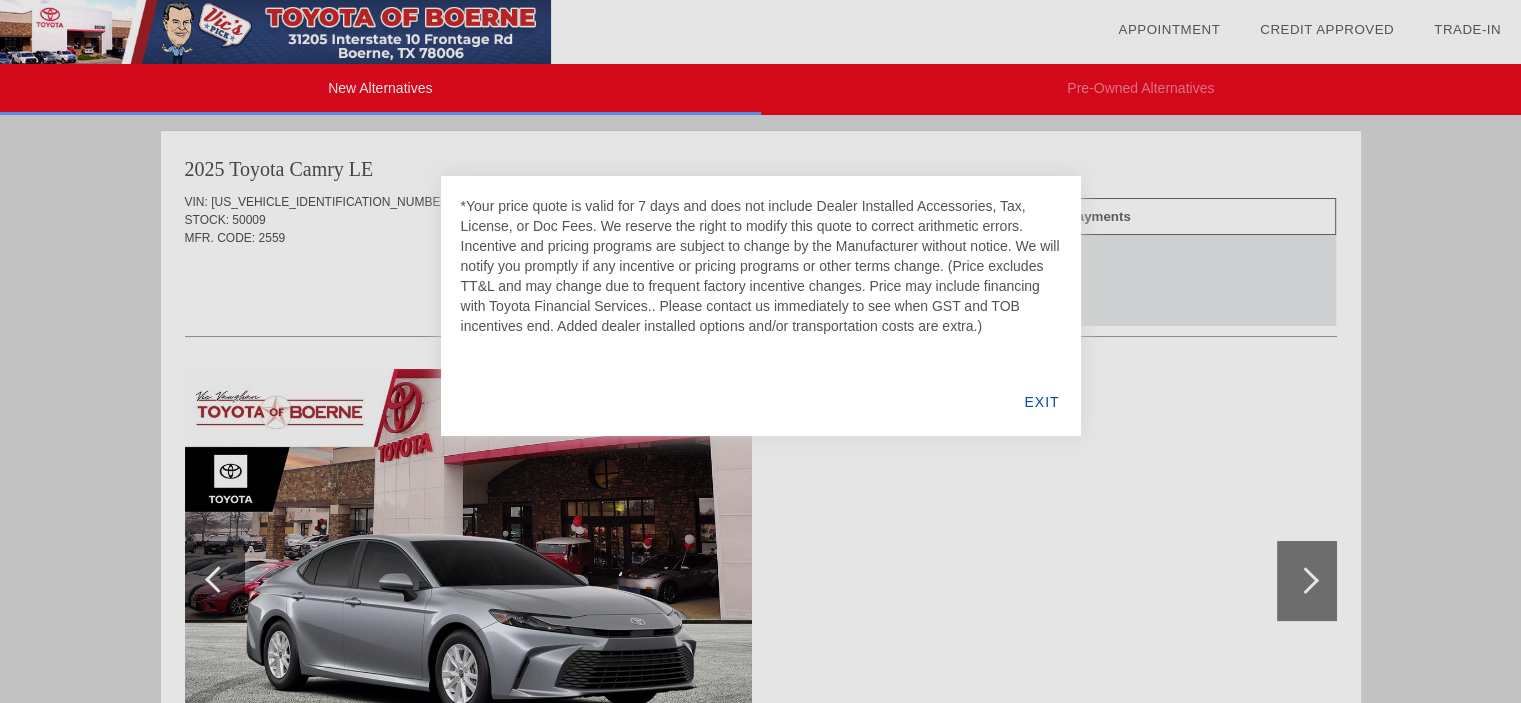 click on "EXIT" at bounding box center (1041, 402) 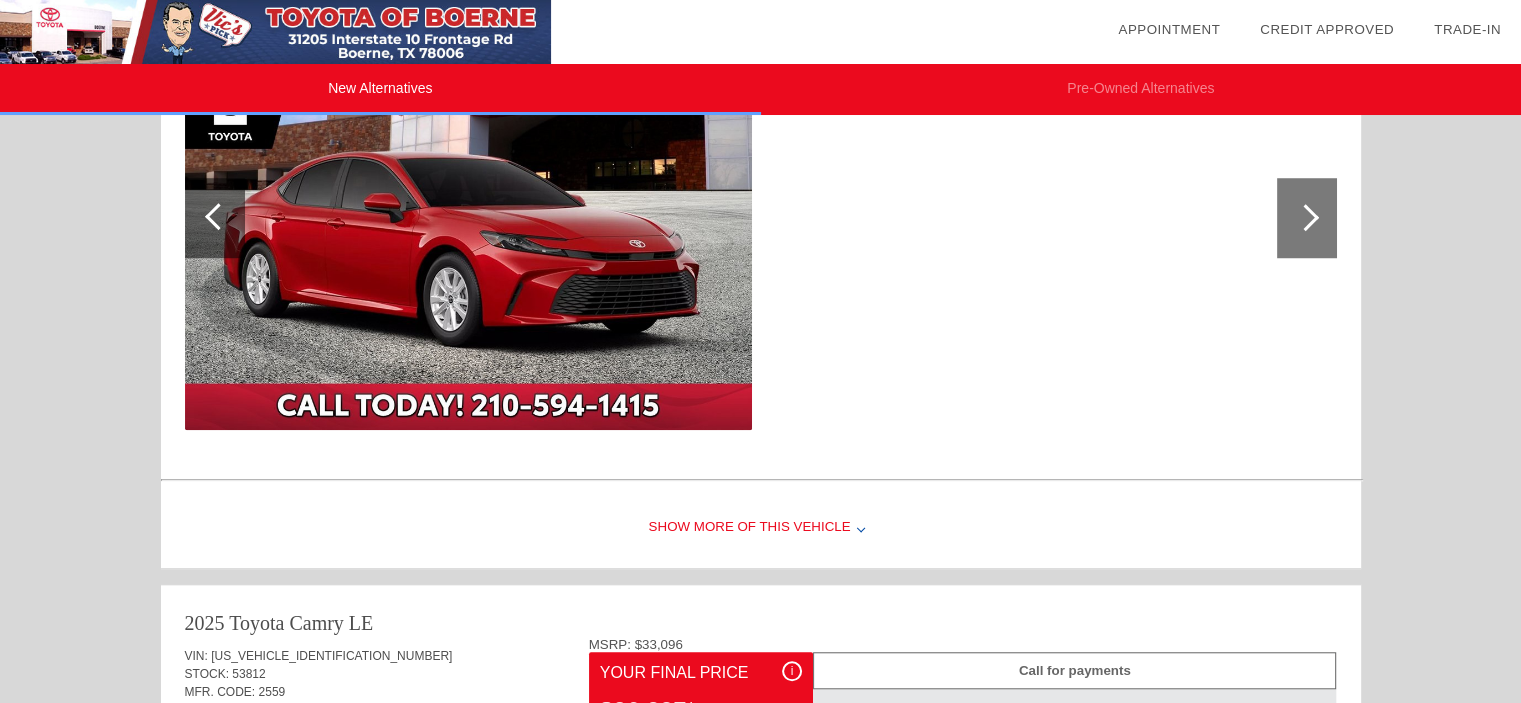 scroll, scrollTop: 1589, scrollLeft: 0, axis: vertical 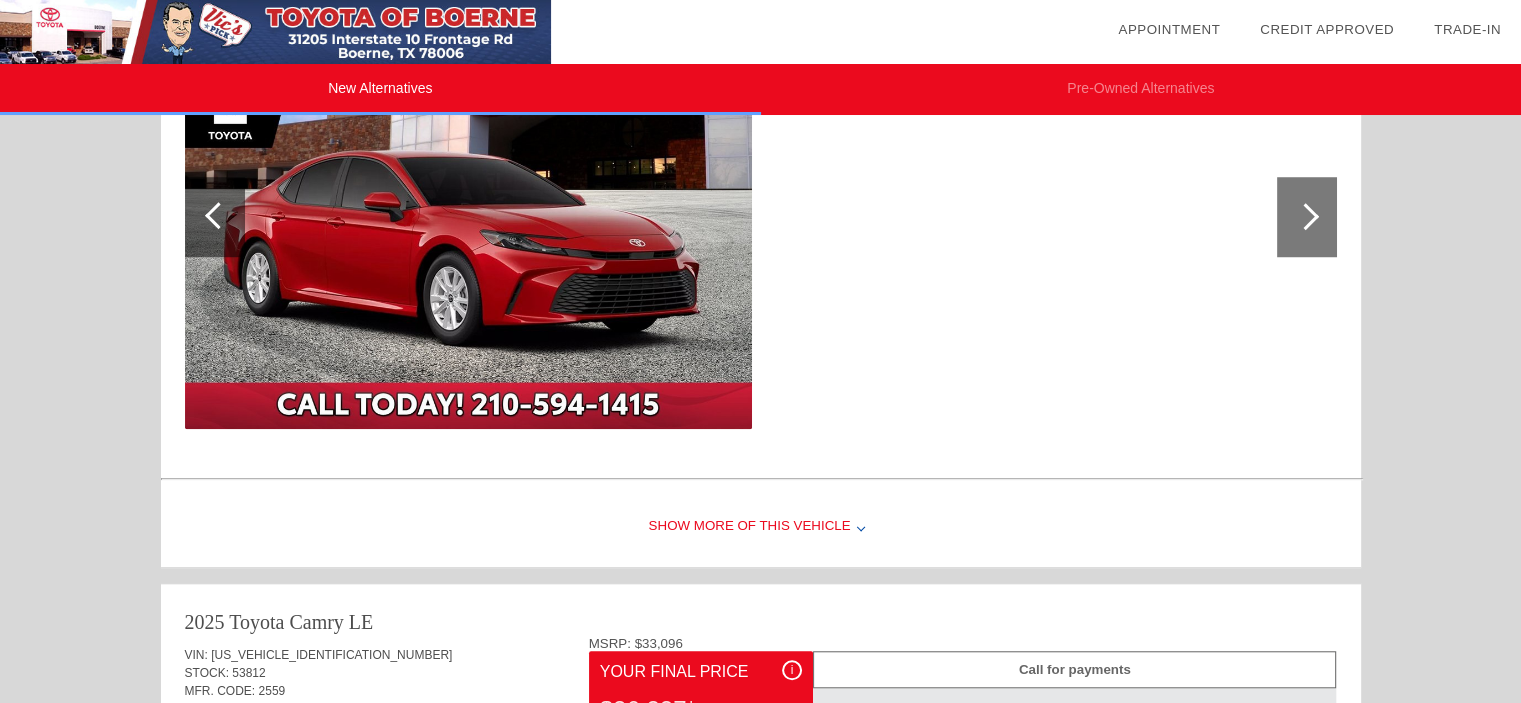 click on "Show More of this Vehicle" at bounding box center (761, 527) 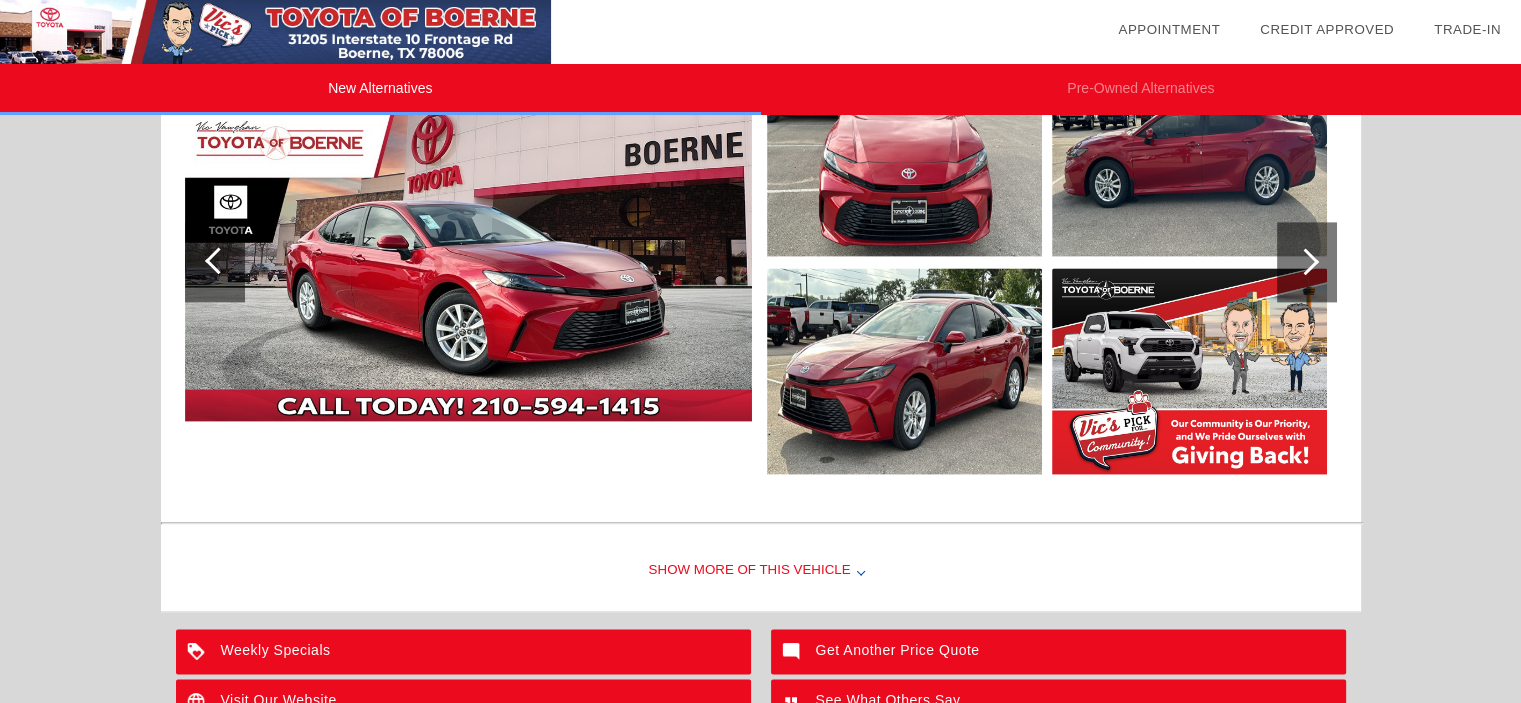 scroll, scrollTop: 2772, scrollLeft: 0, axis: vertical 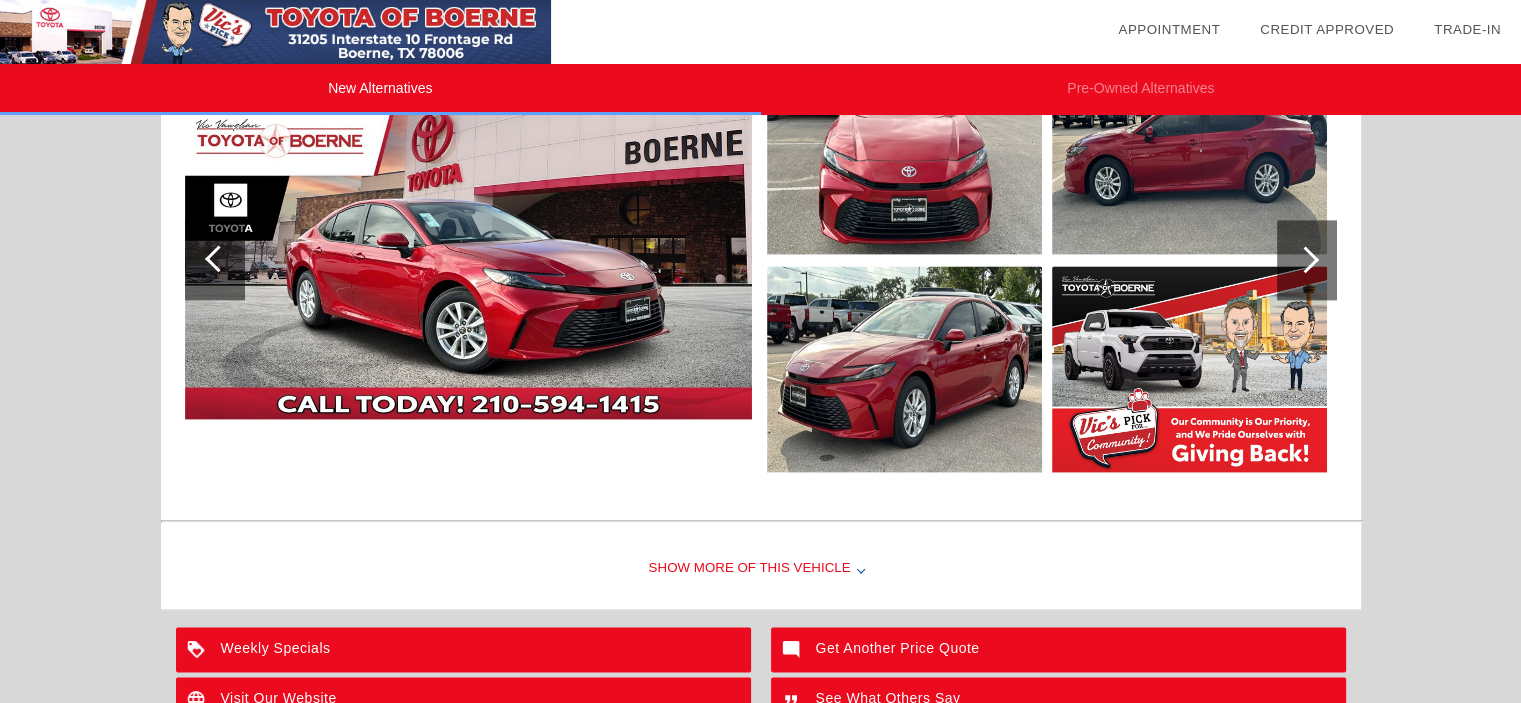 click on "Show More of this Vehicle" at bounding box center [761, 569] 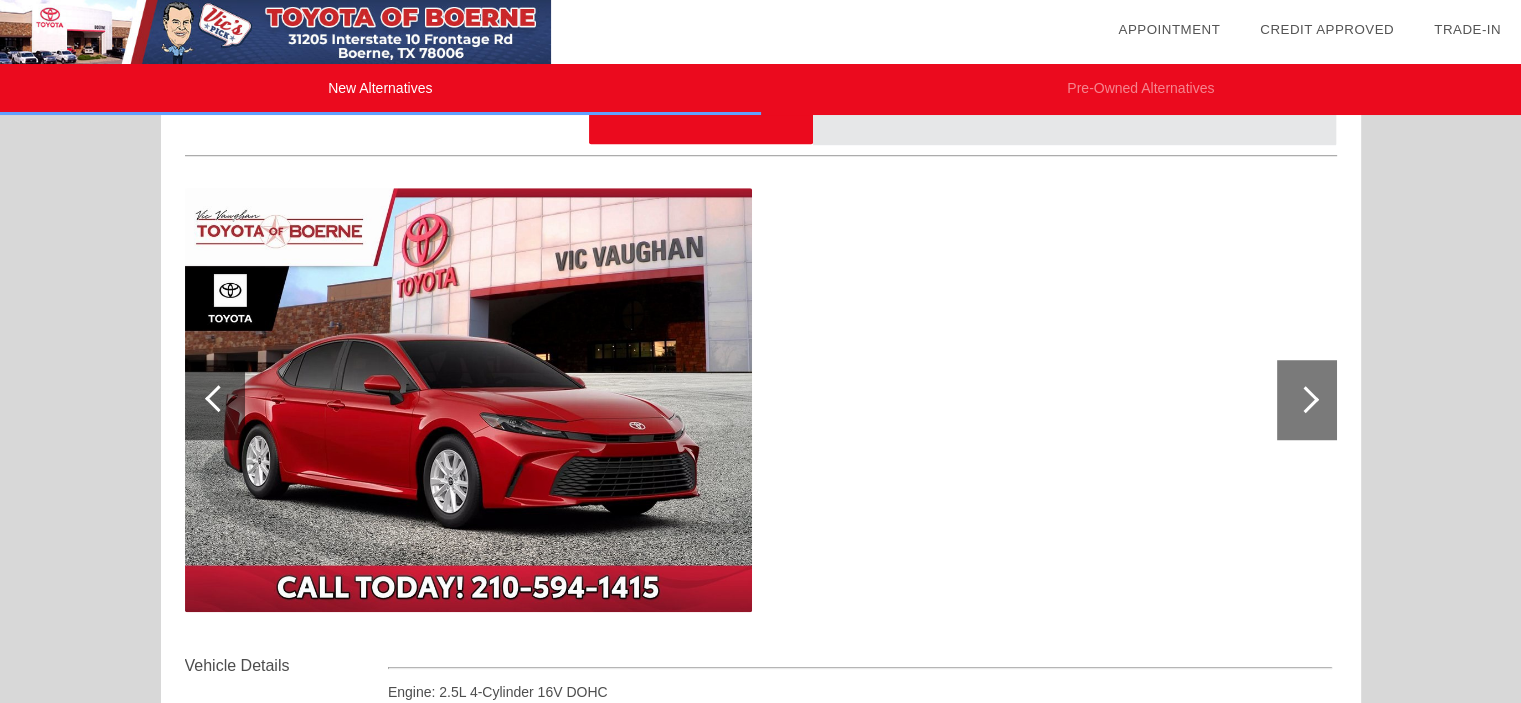 scroll, scrollTop: 1390, scrollLeft: 0, axis: vertical 